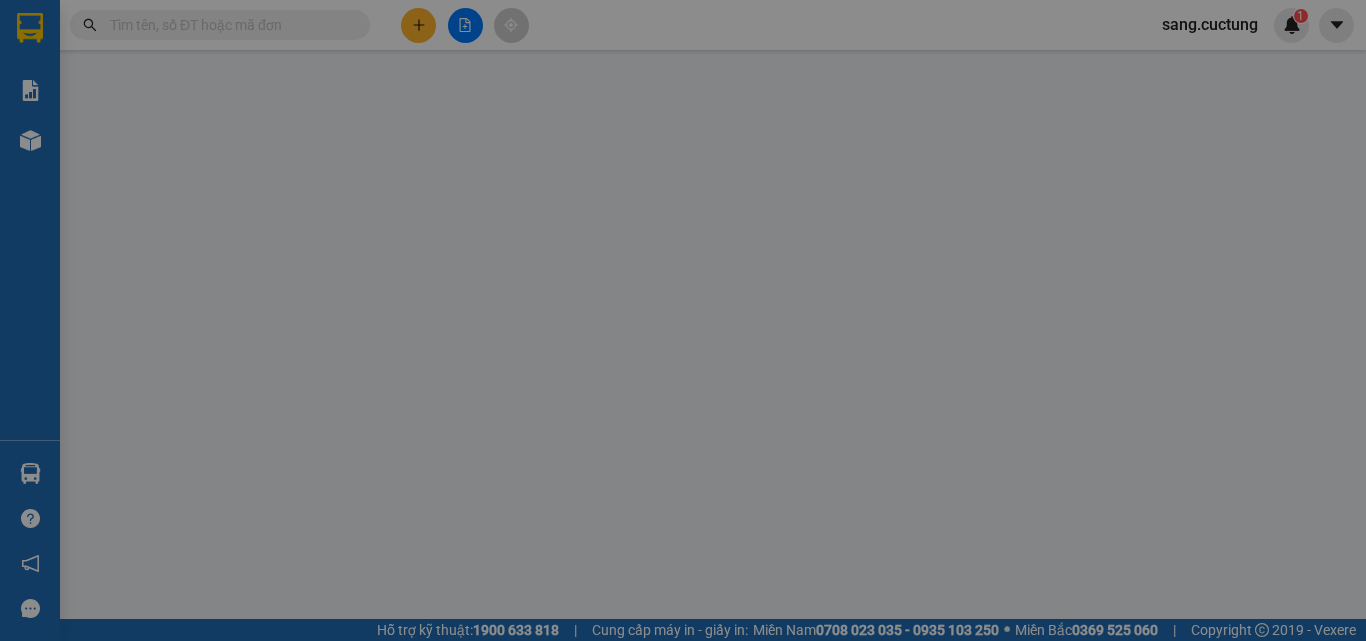 scroll, scrollTop: 0, scrollLeft: 0, axis: both 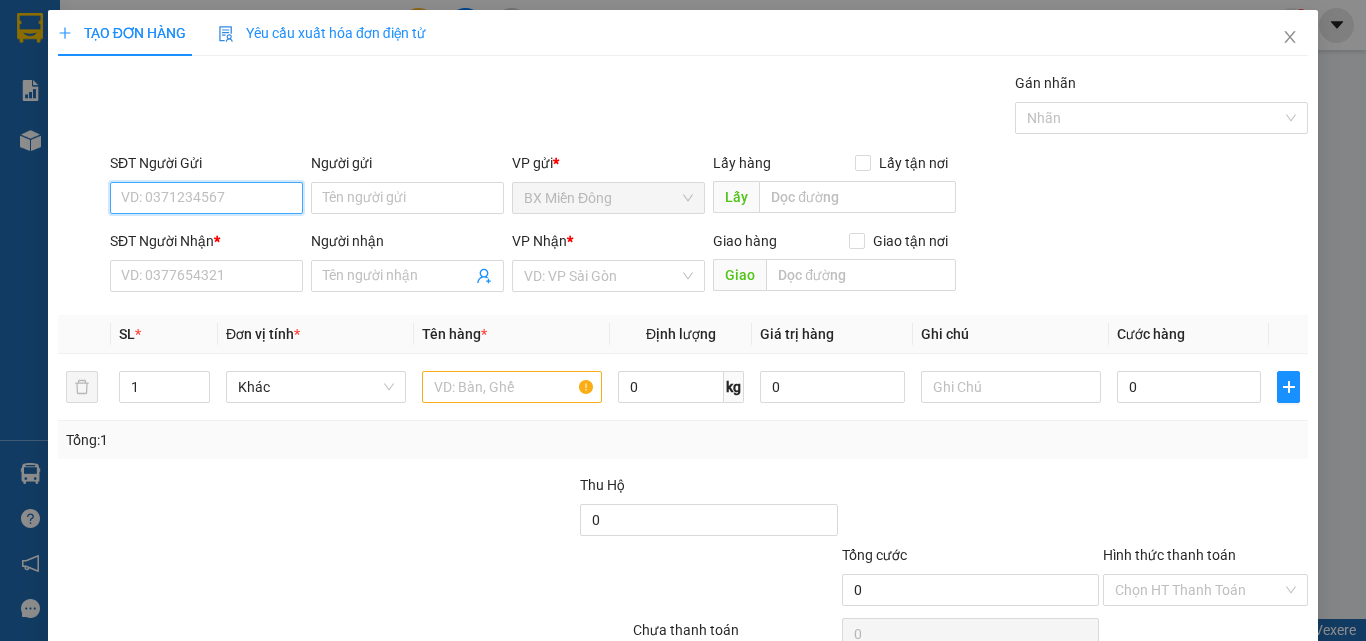 click on "SĐT Người Gửi" at bounding box center (206, 198) 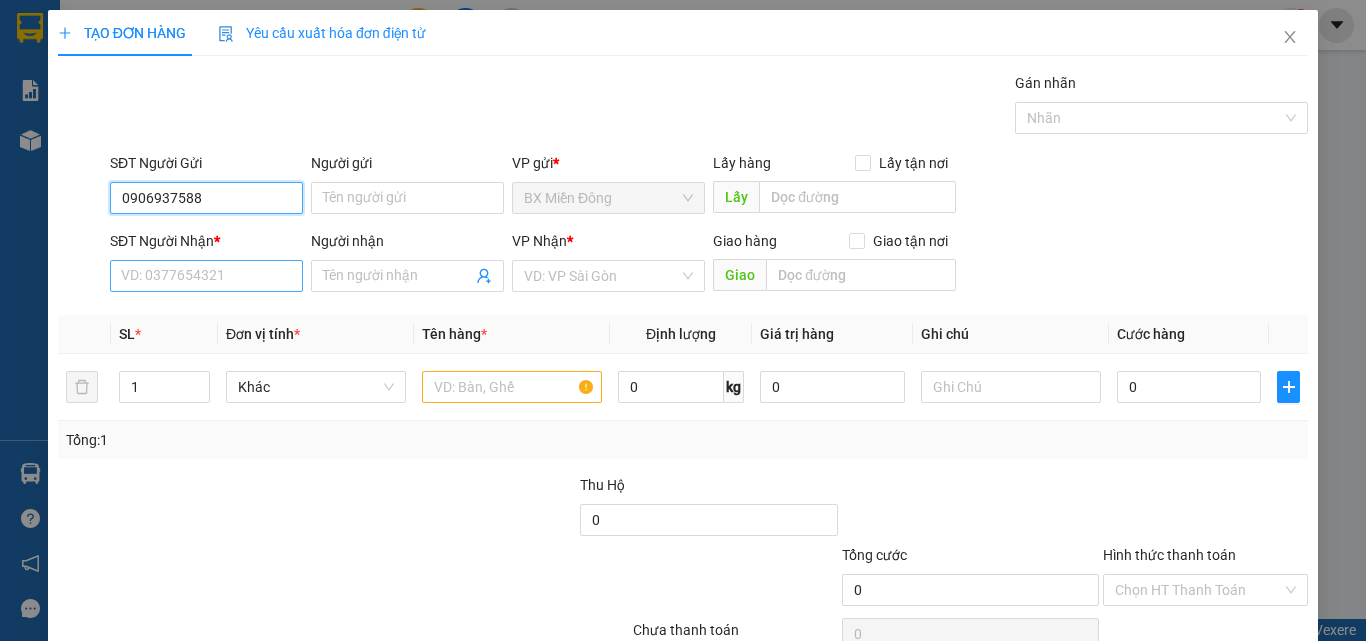 type on "0906937588" 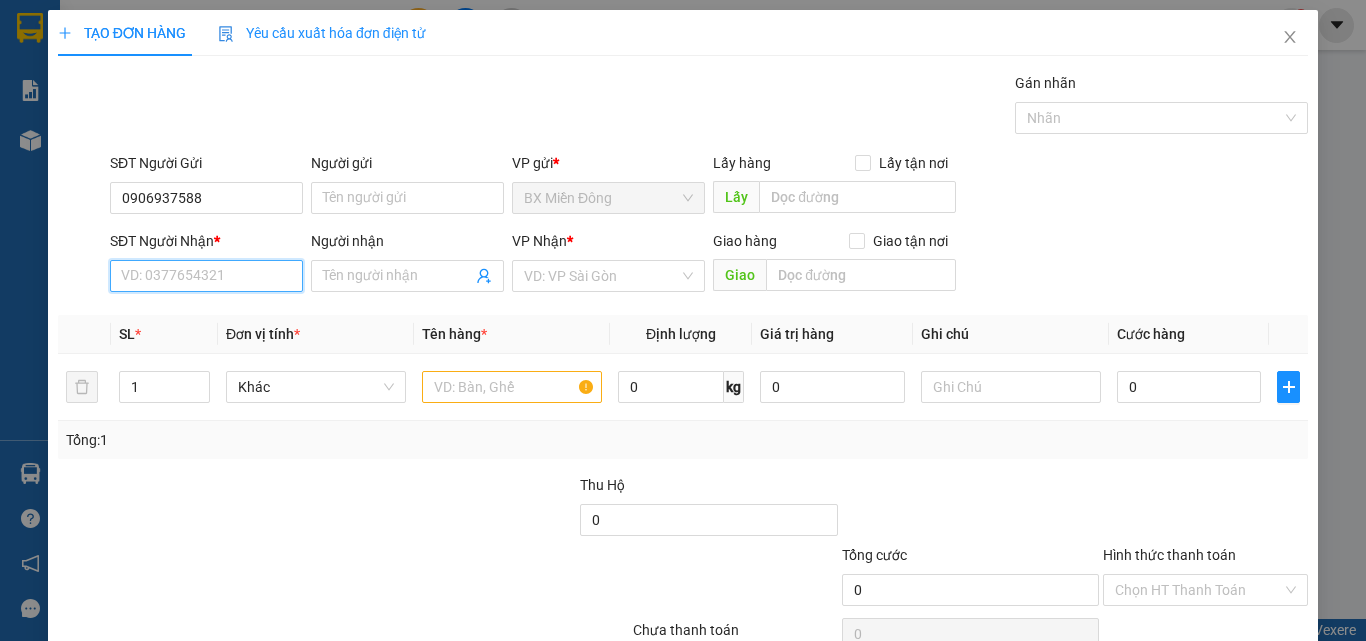 click on "SĐT Người Nhận  *" at bounding box center (206, 276) 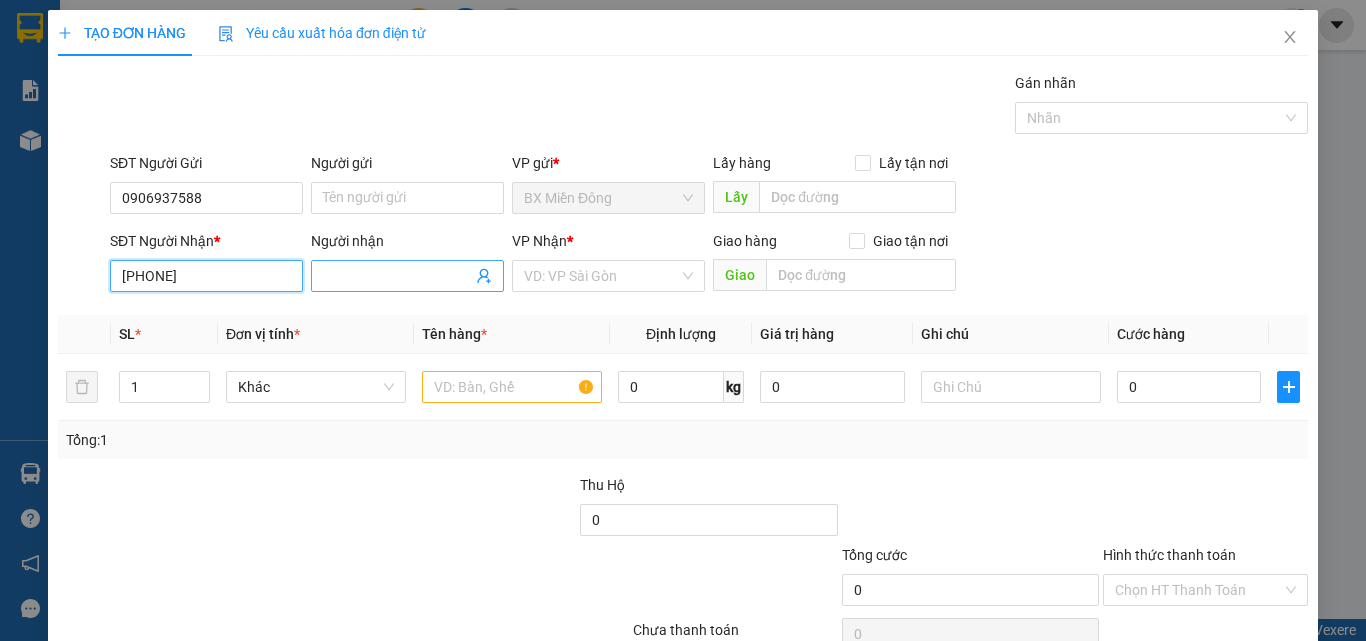 type on "[PHONE]" 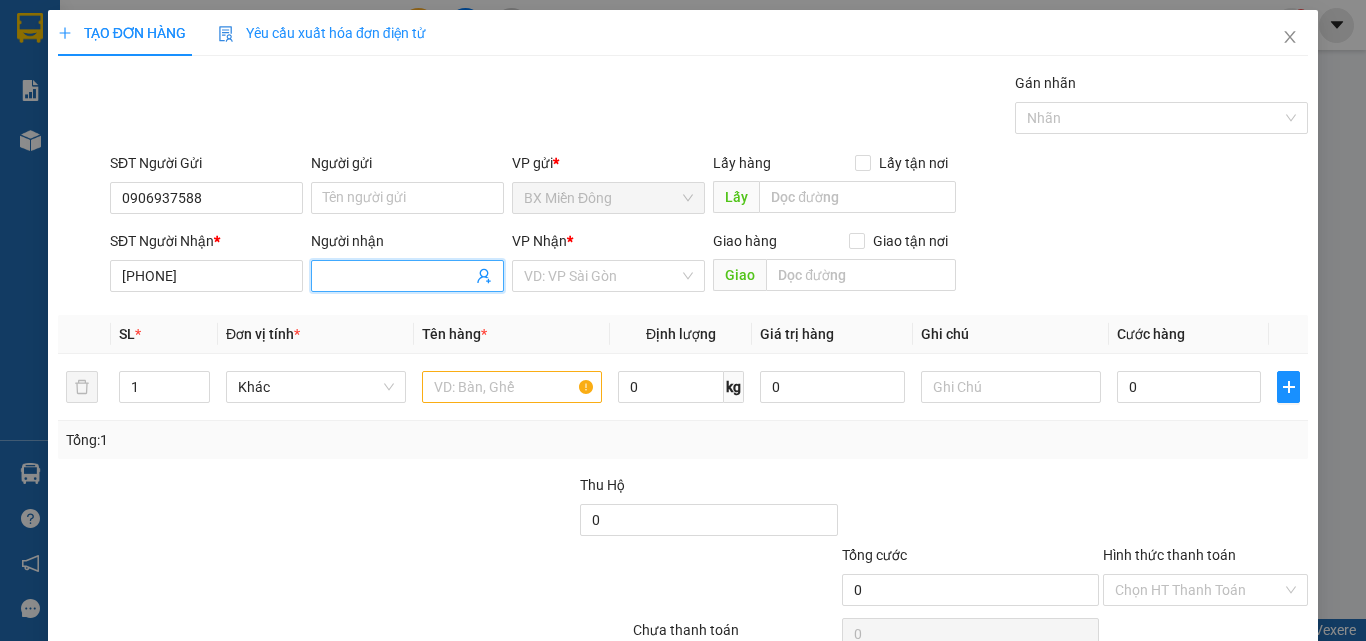 click on "Người nhận" at bounding box center [397, 276] 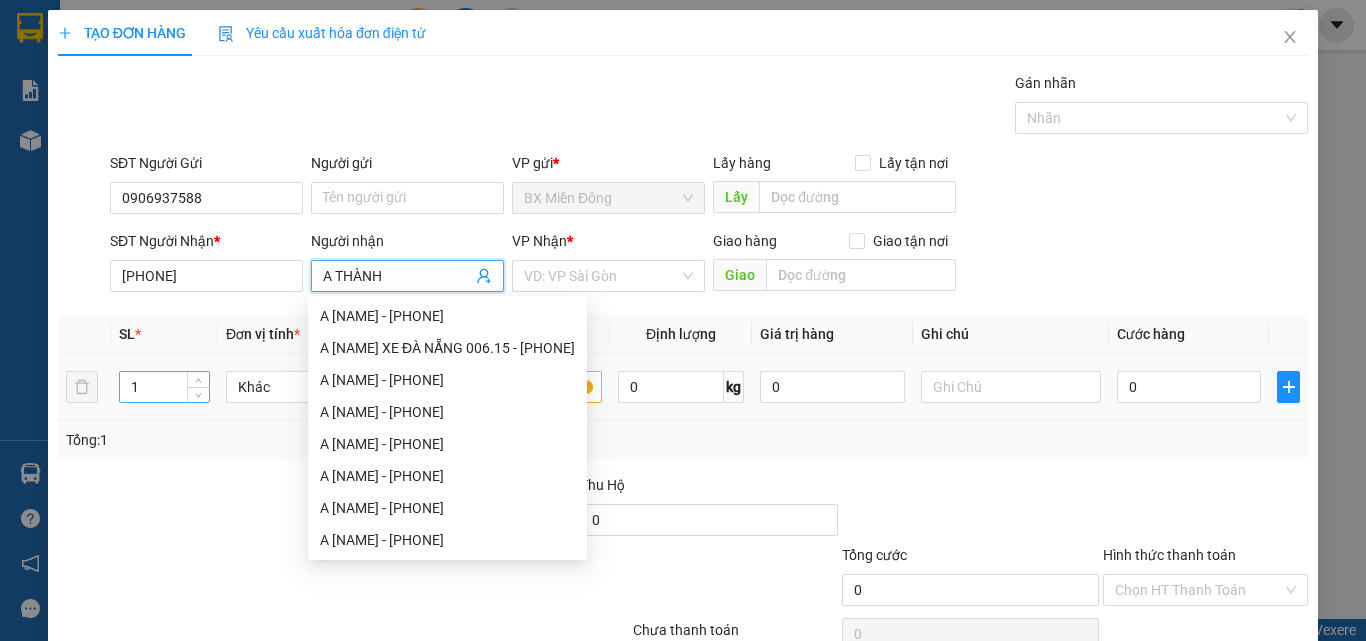 type on "A THÀNH" 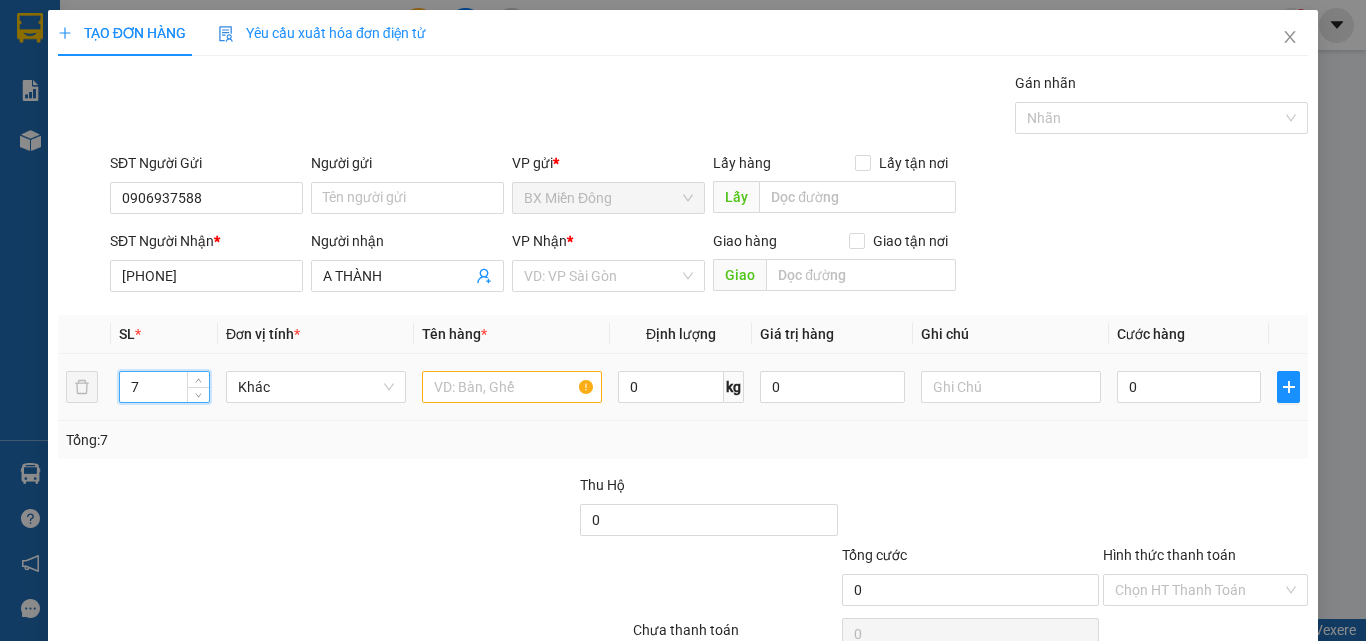 type on "7" 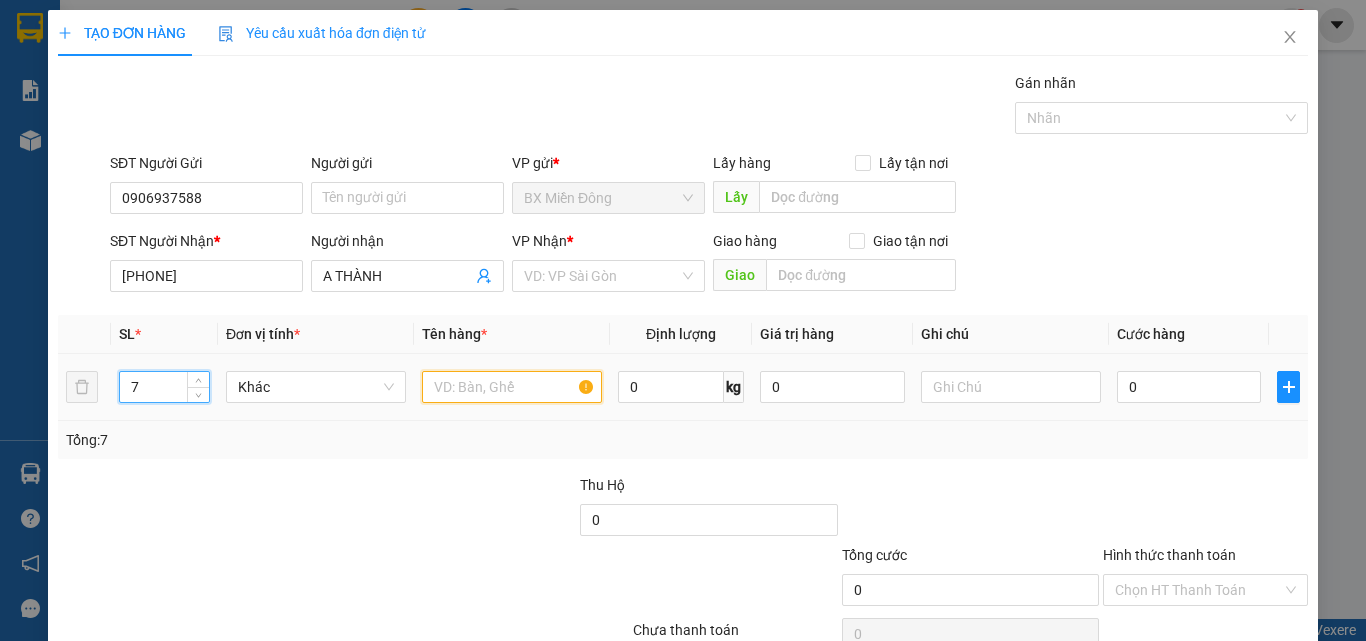 click at bounding box center [512, 387] 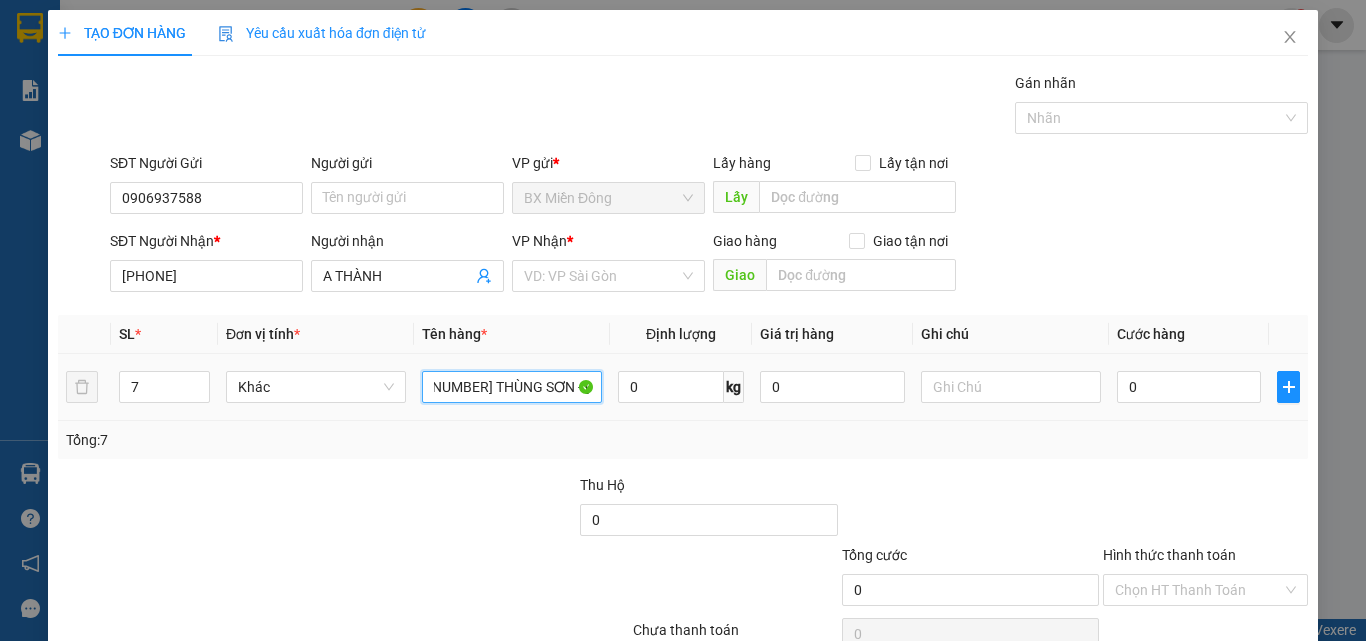 scroll, scrollTop: 0, scrollLeft: 6, axis: horizontal 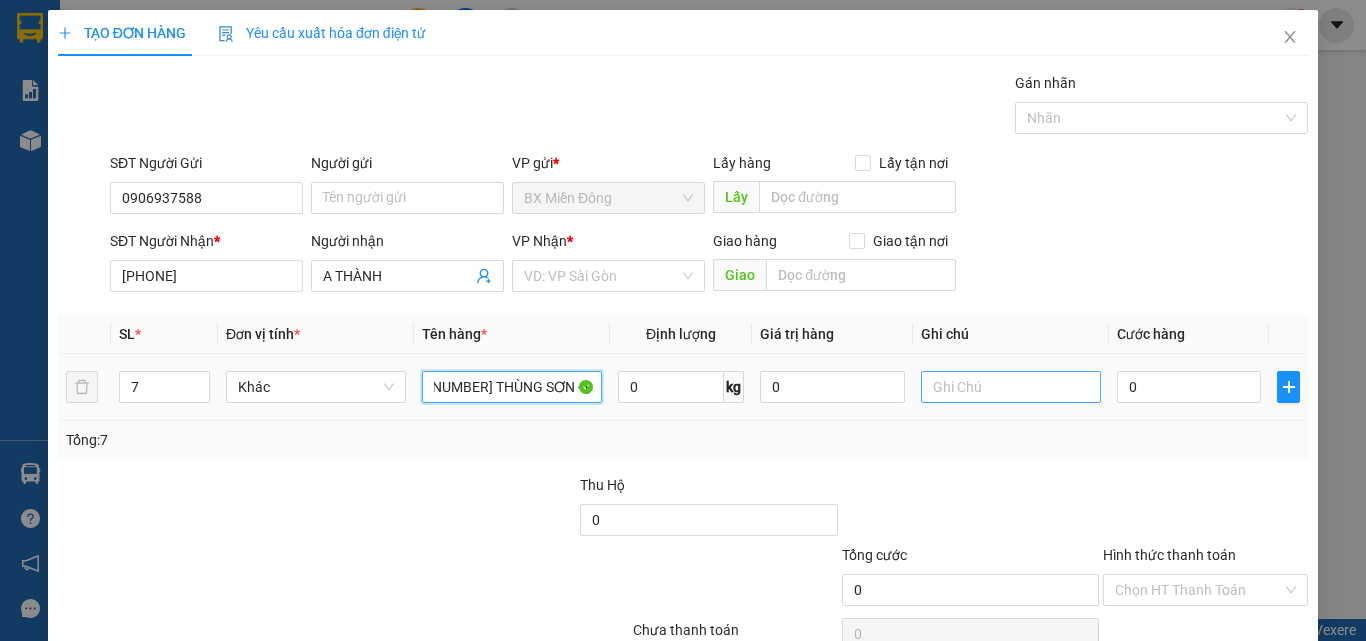 type on "[NUMBER] THÙNG SƠN - [NUMBER] KIỆN" 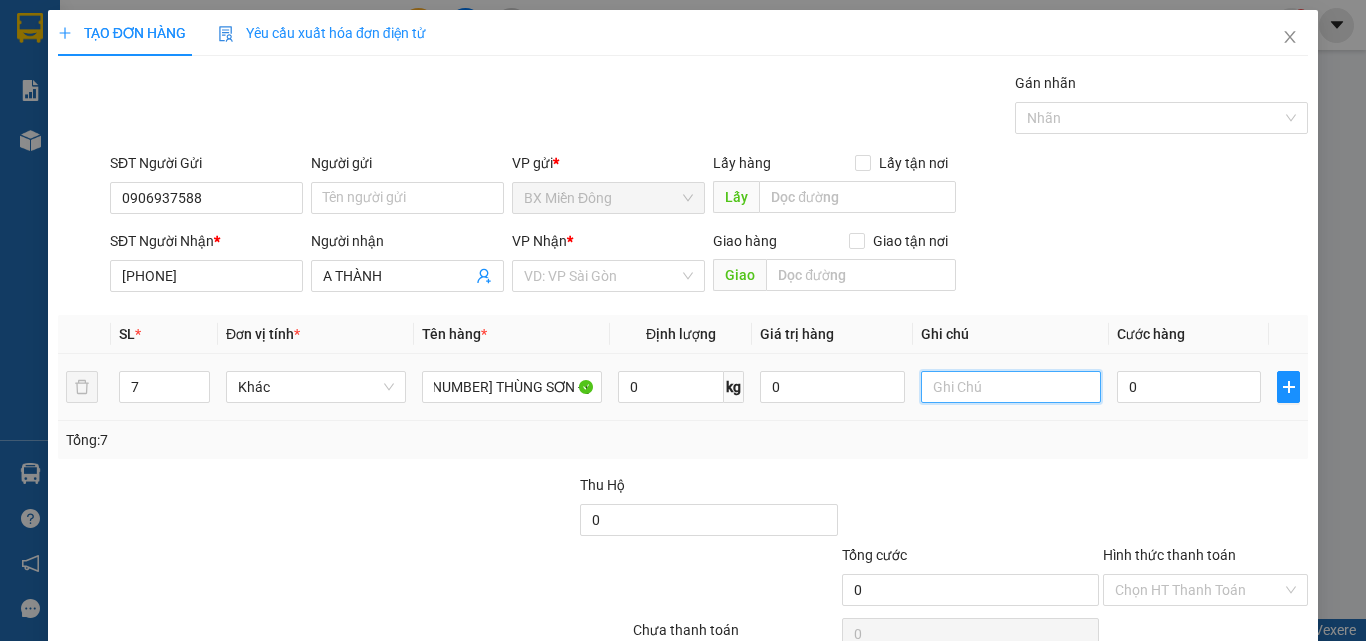 scroll, scrollTop: 0, scrollLeft: 0, axis: both 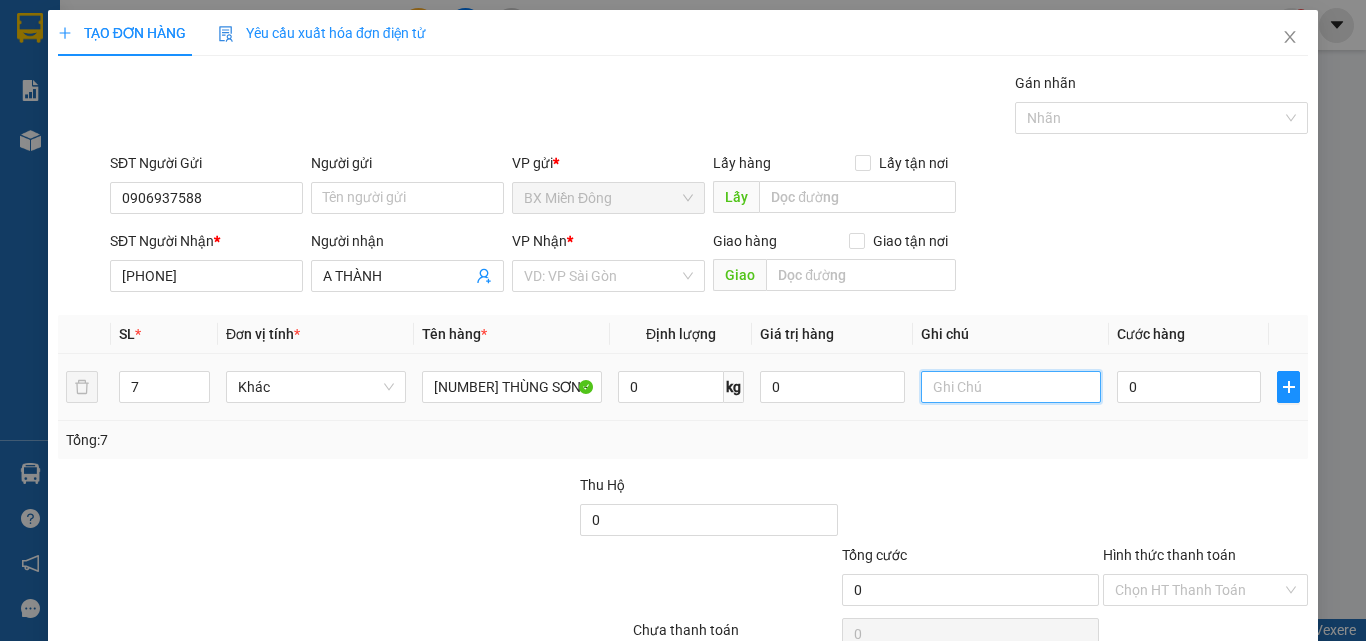 click at bounding box center (1011, 387) 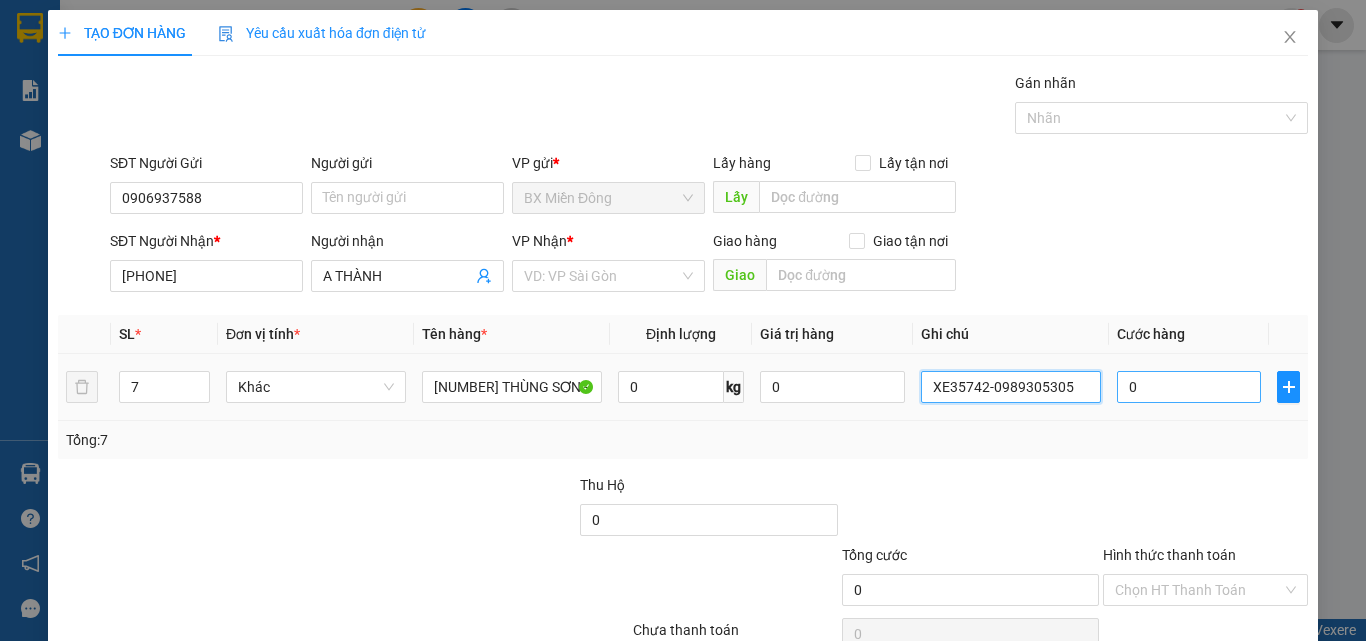 type on "XE35742-0989305305" 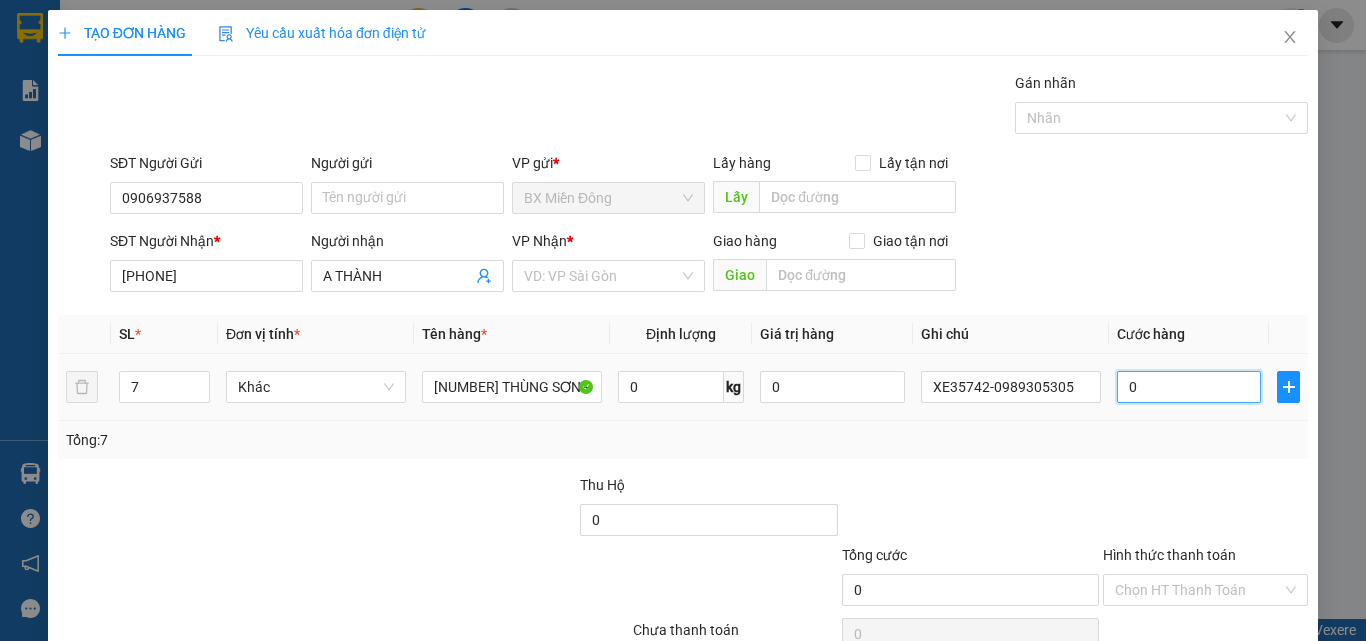 click on "0" at bounding box center [1189, 387] 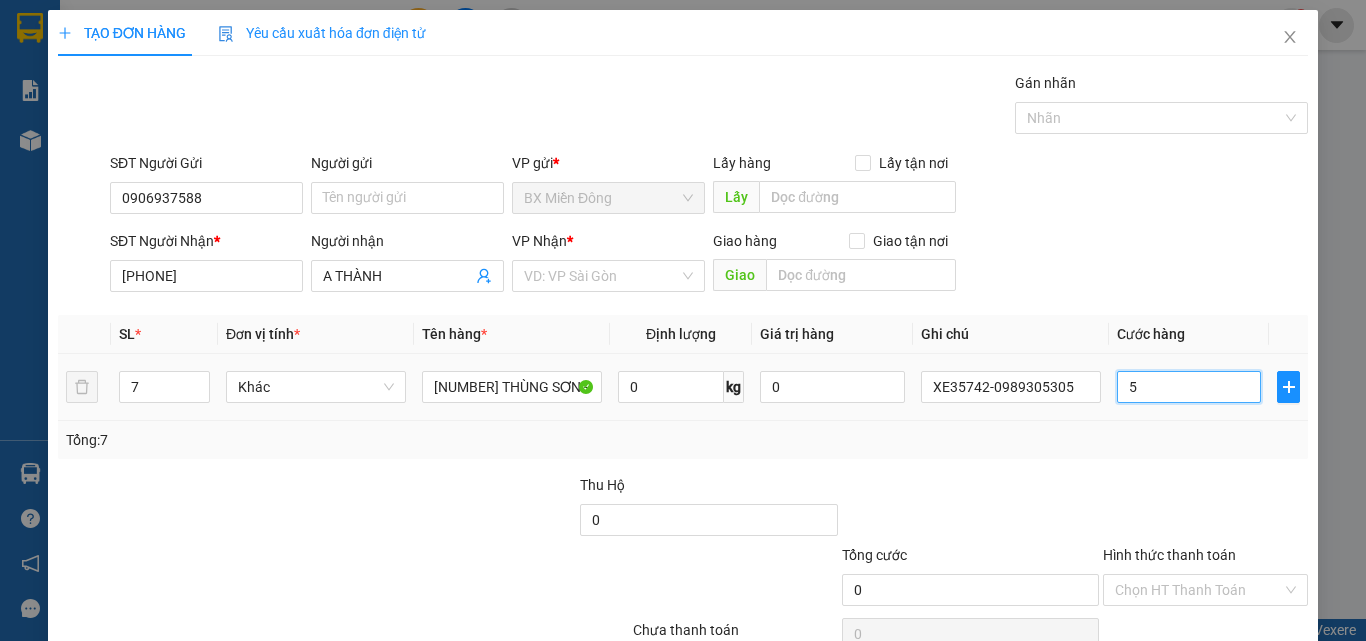 type on "5" 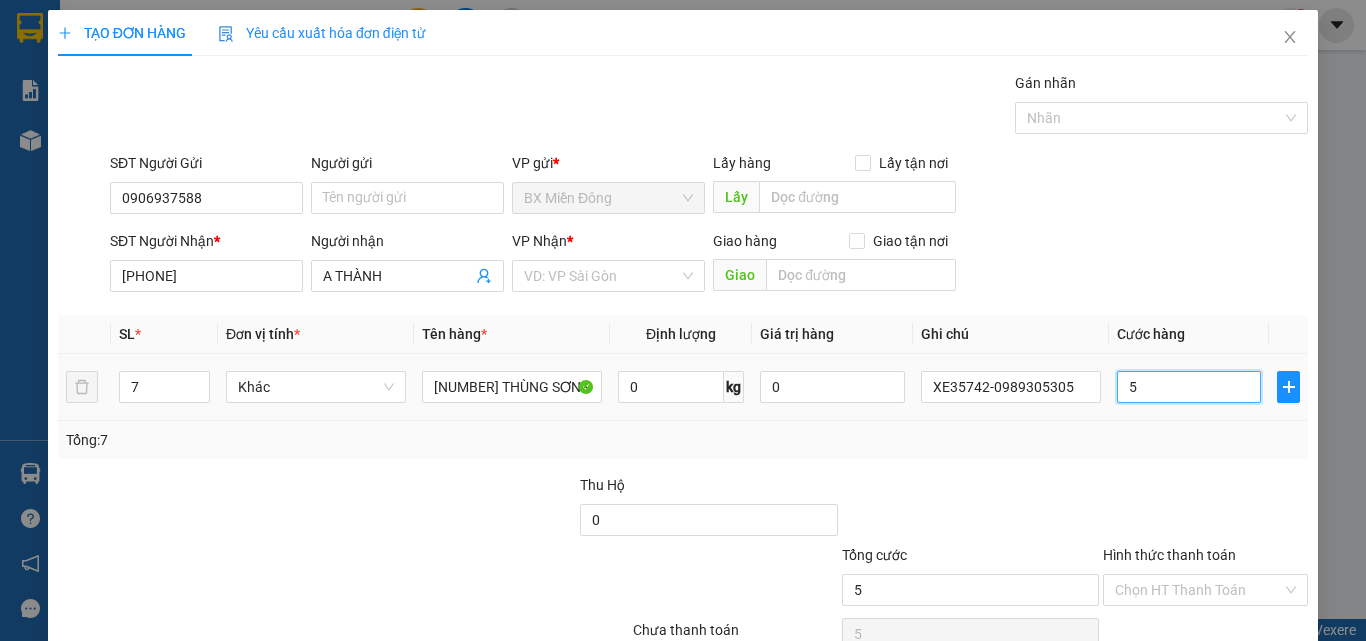 type on "0" 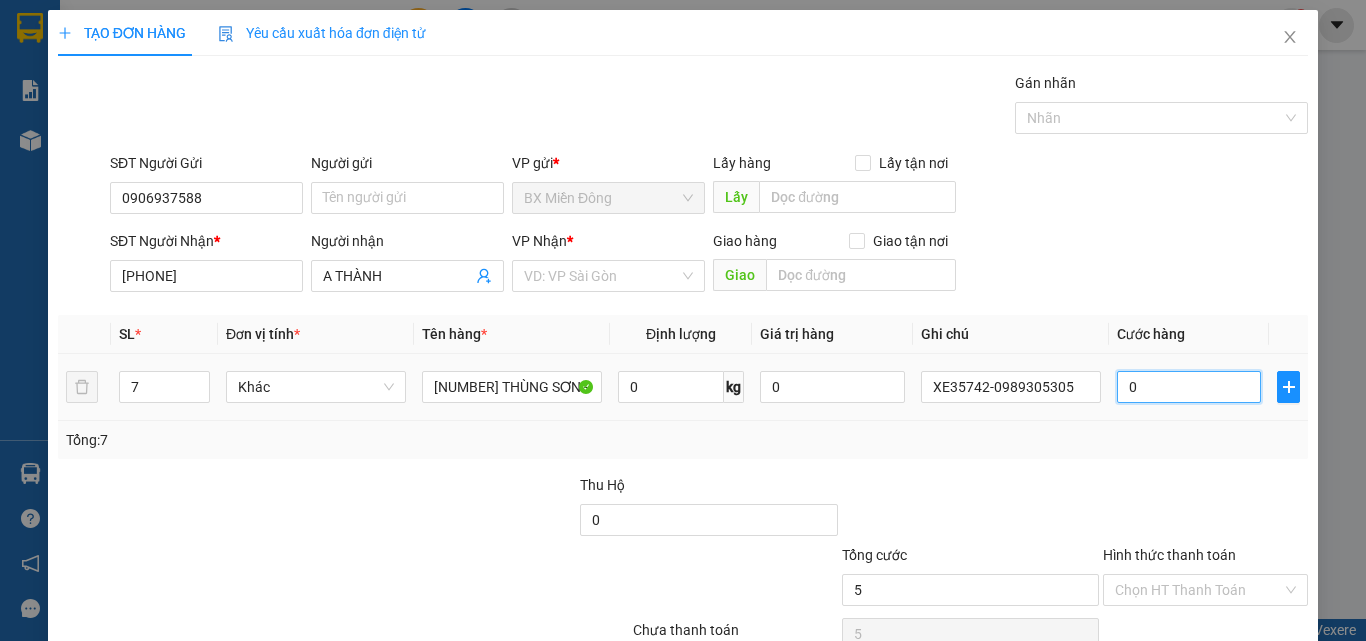 type on "0" 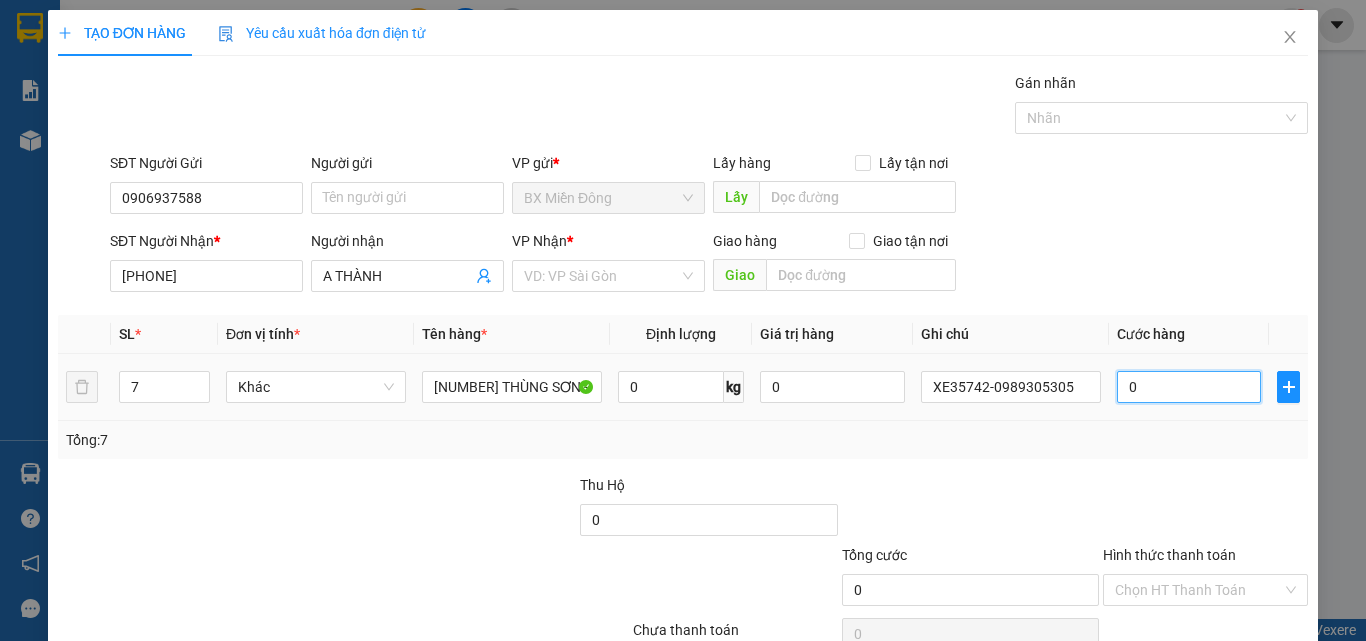 type on "04" 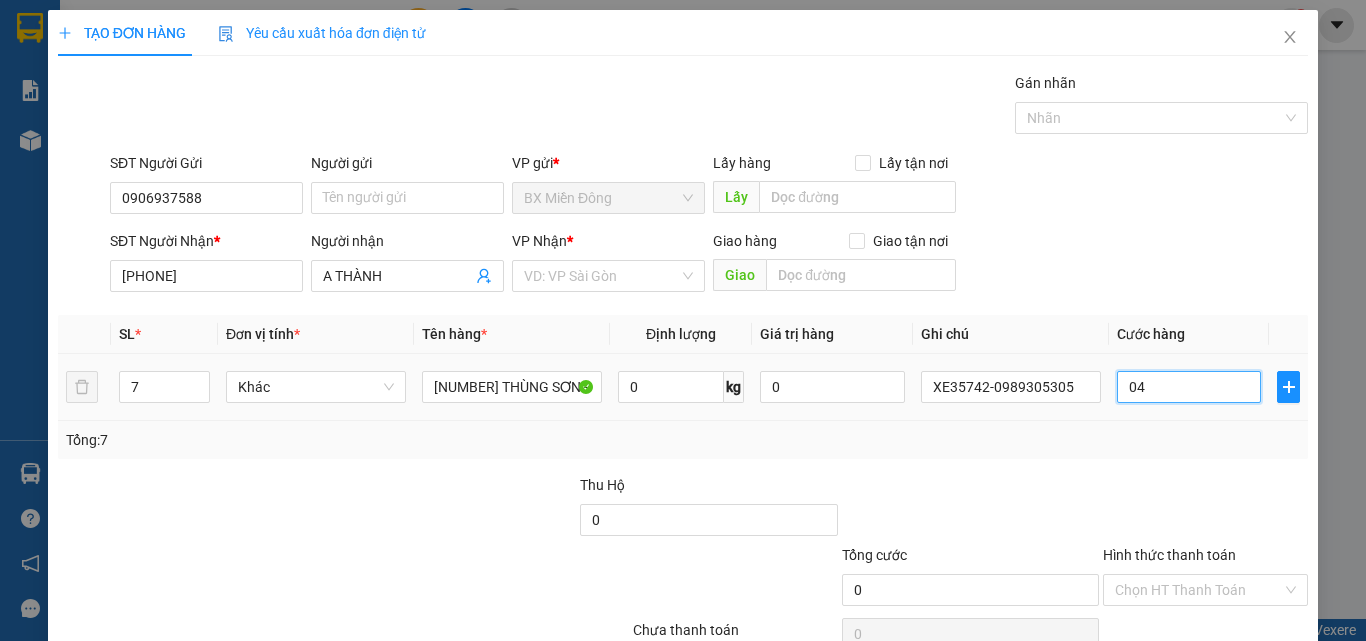 type on "4" 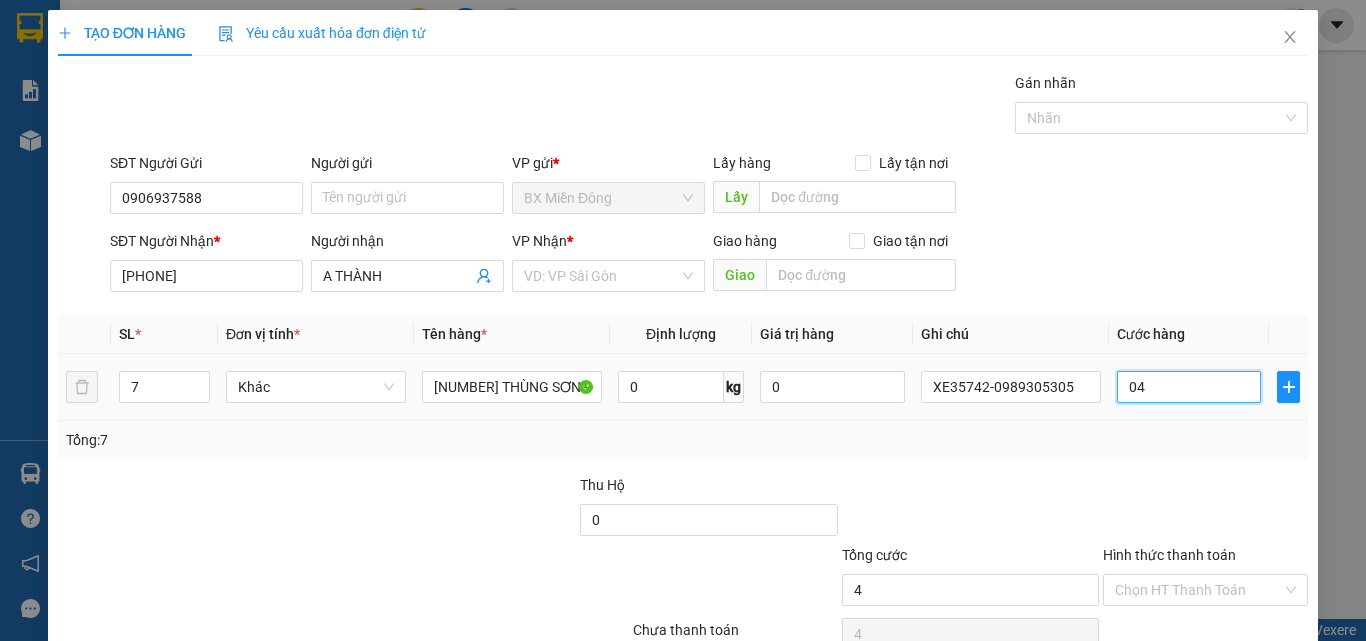 type on "040" 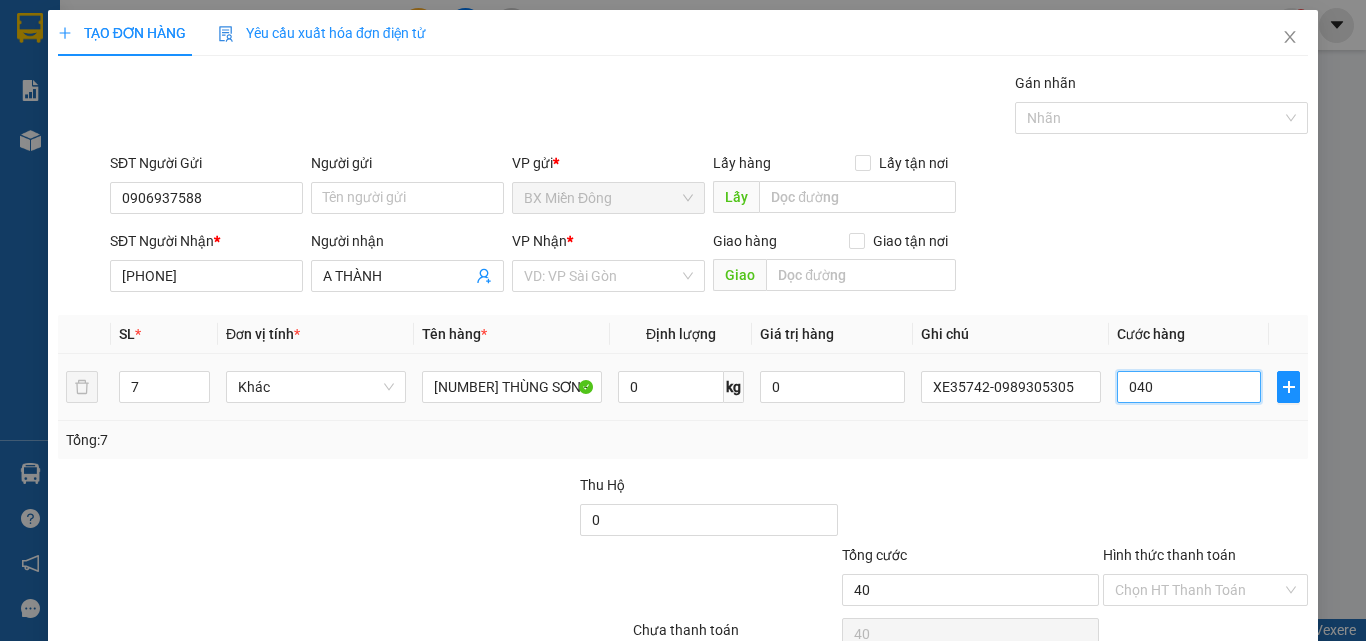 type on "0.400" 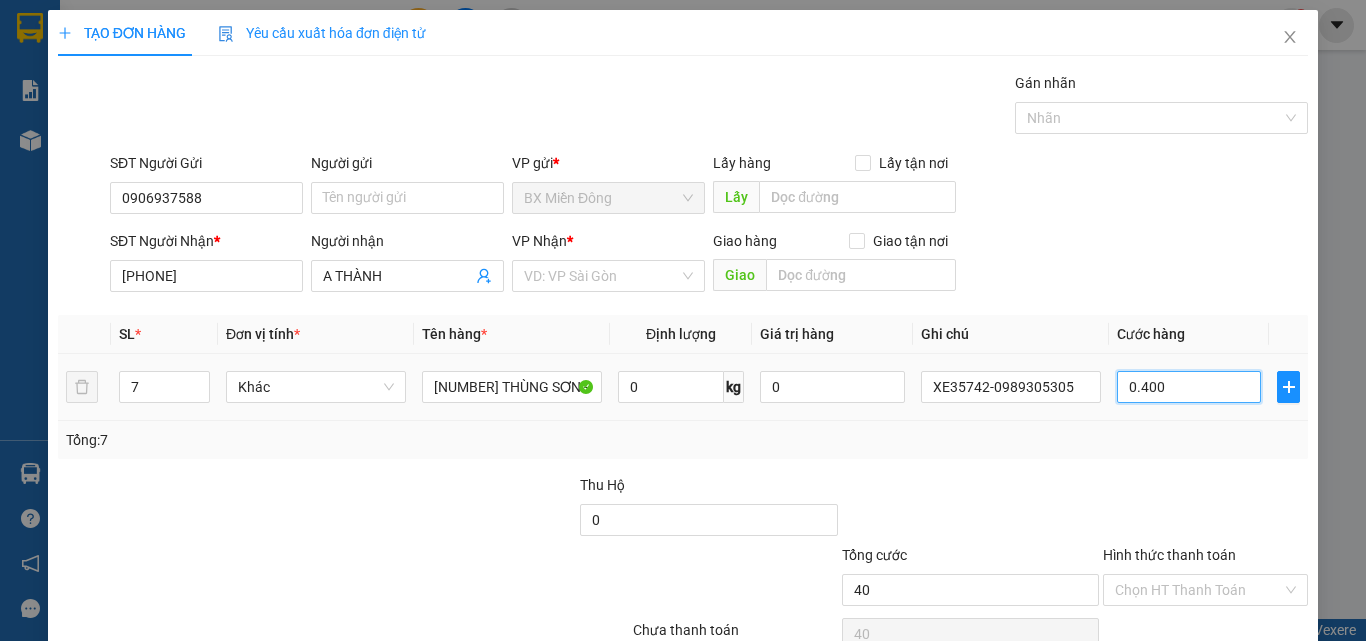 type on "400" 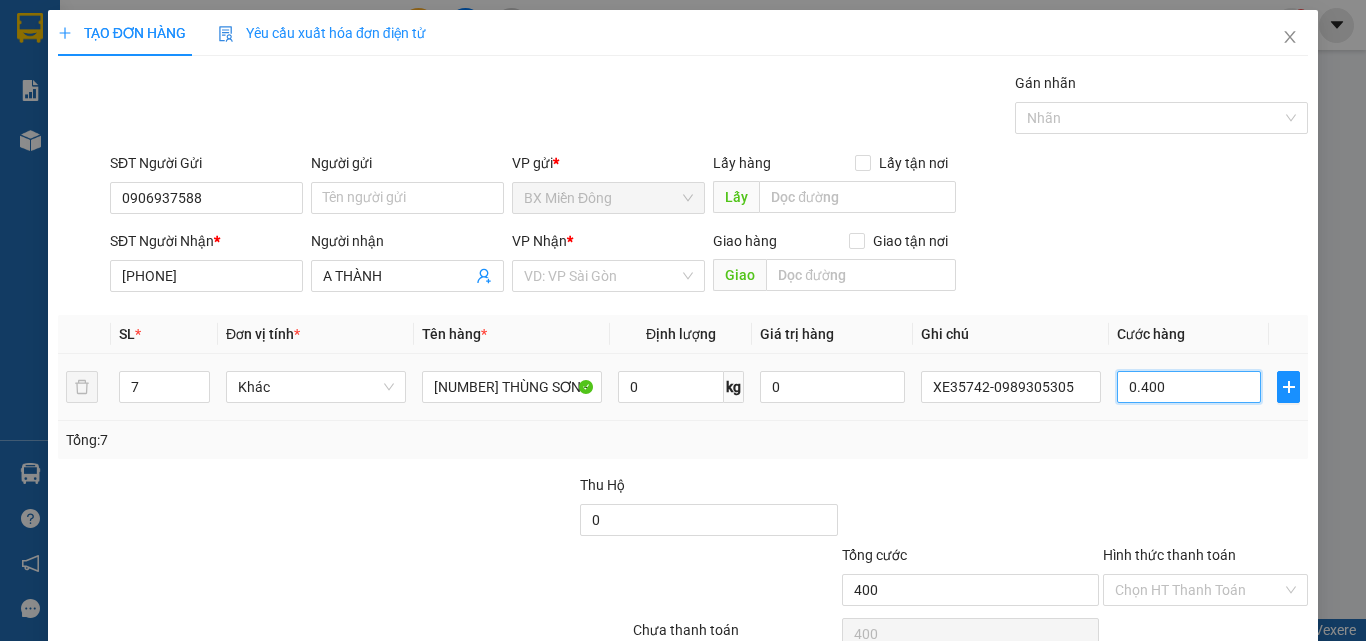 type on "04.000" 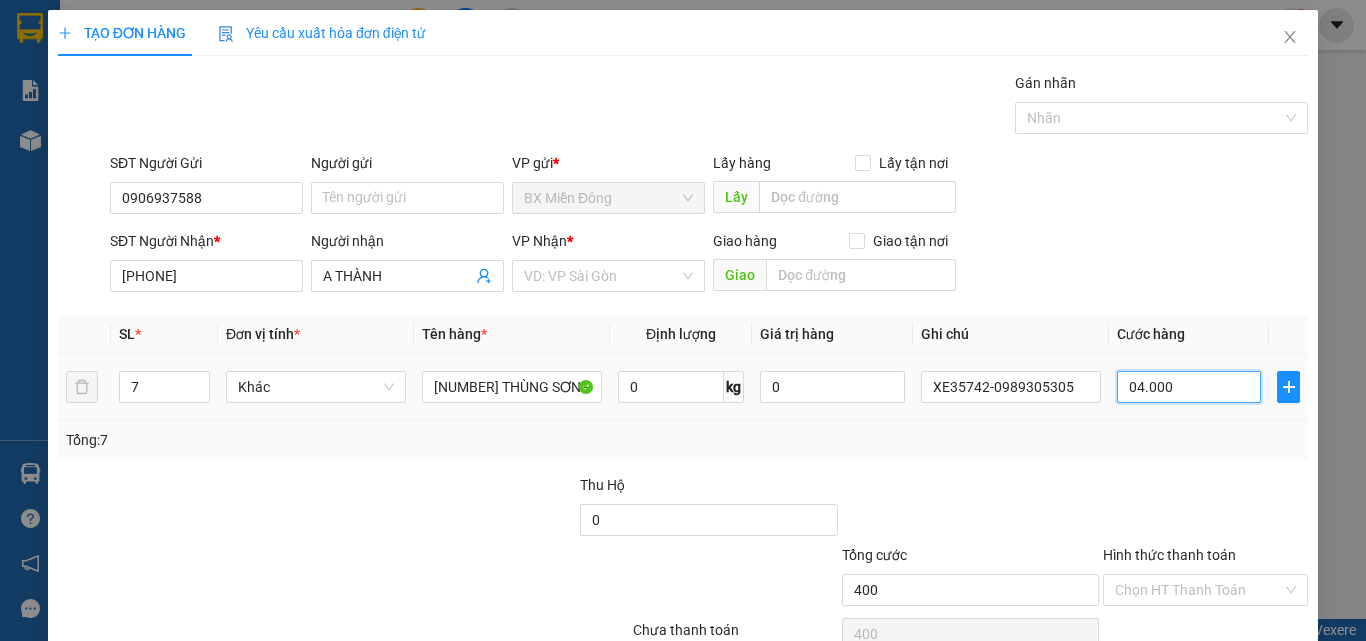 type on "4.000" 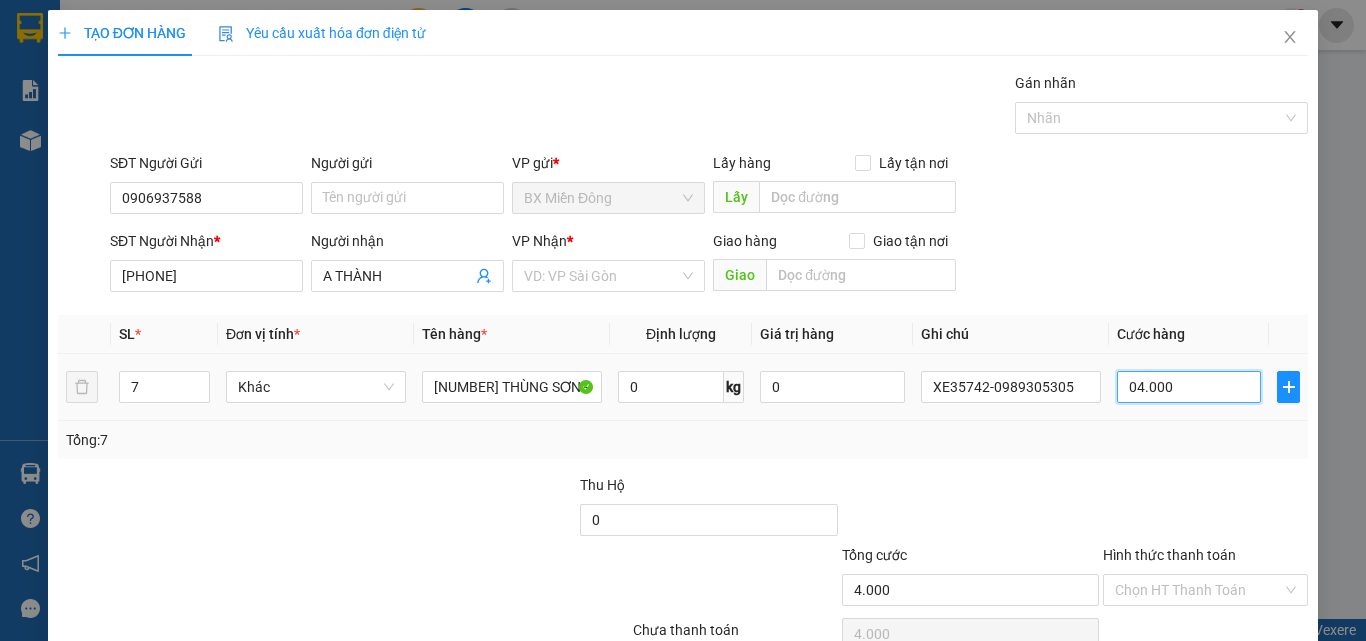 type on "040.000" 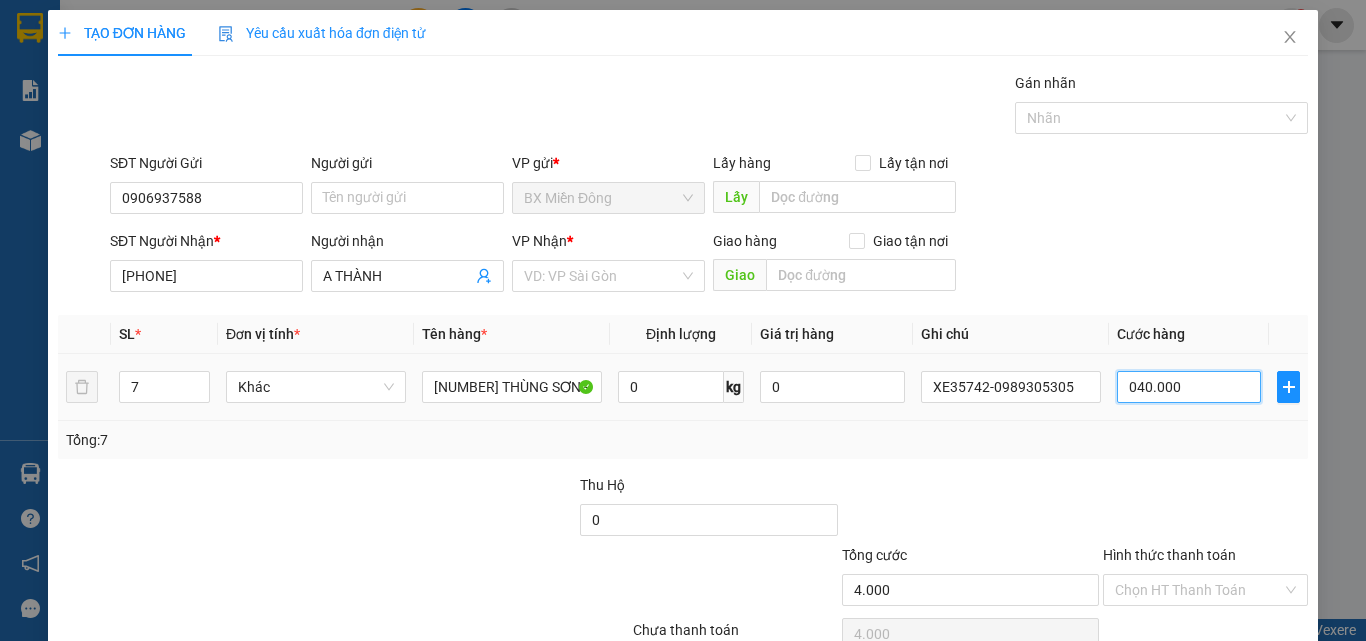 type on "40.000" 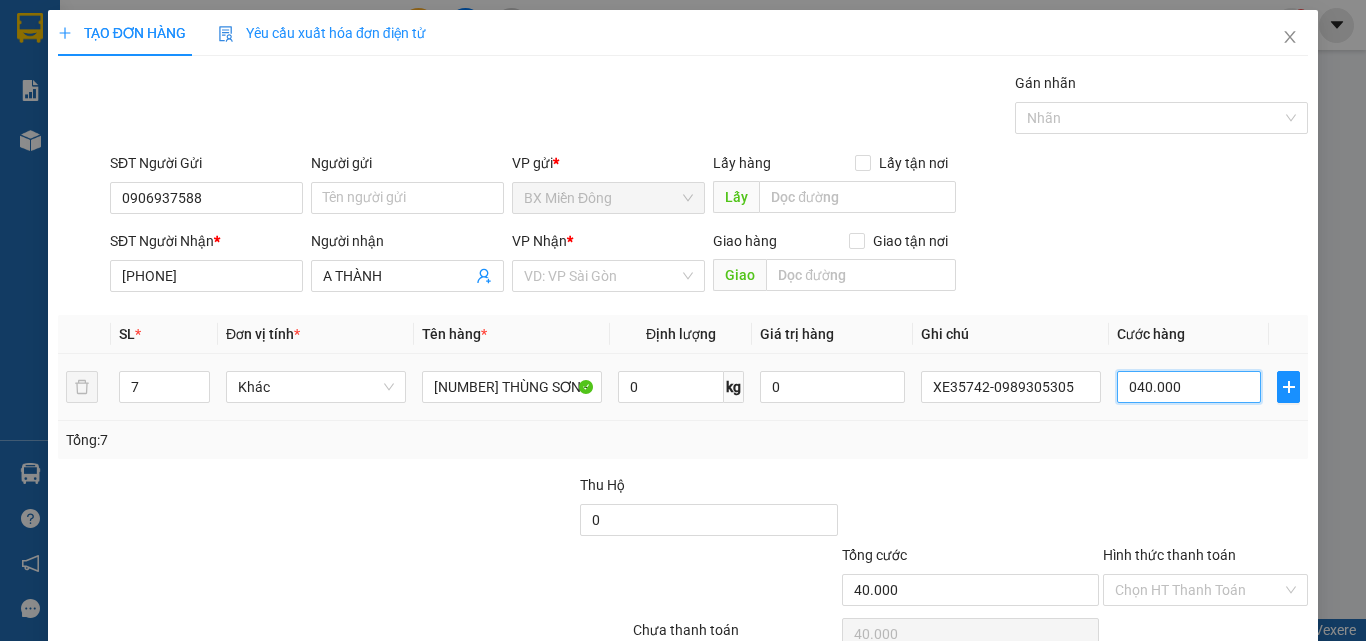 type on "0.400.000" 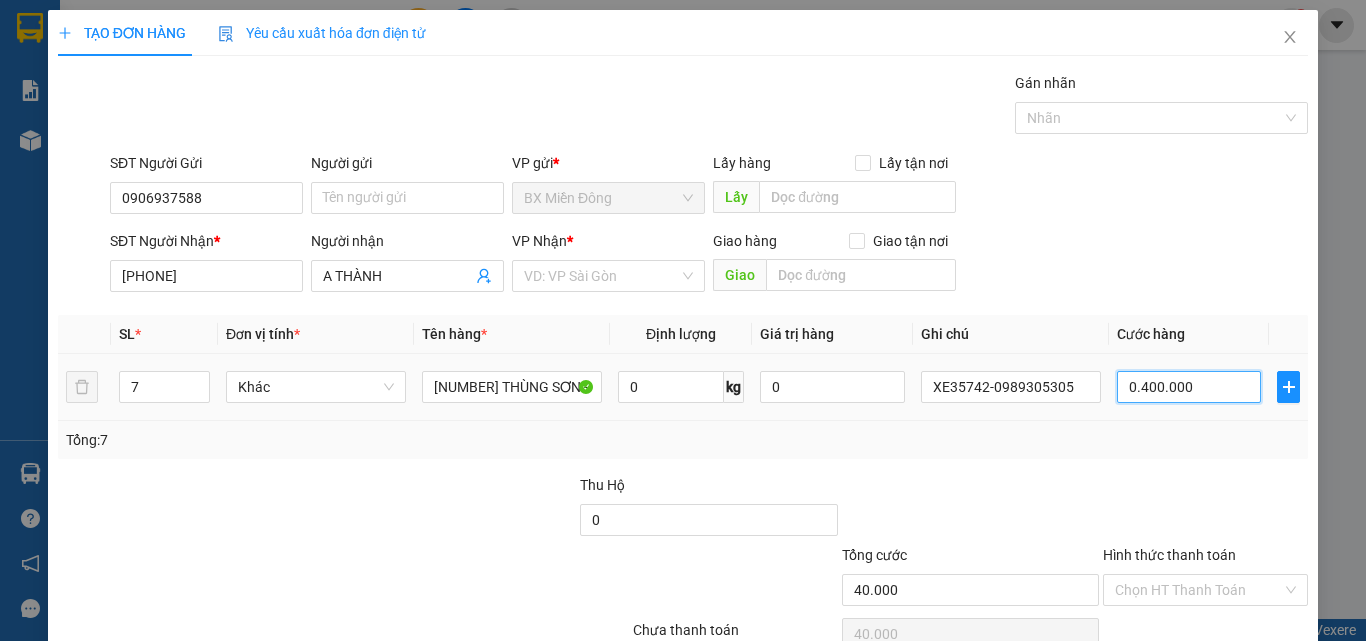 type on "400.000" 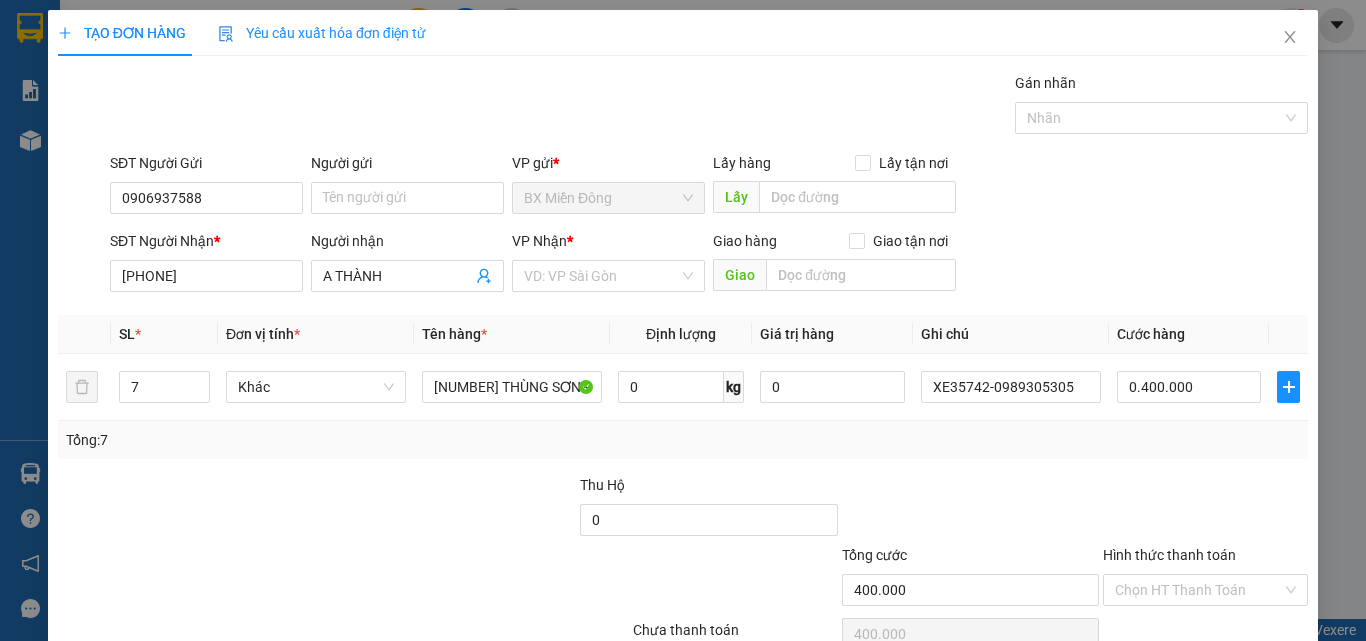 type on "400.000" 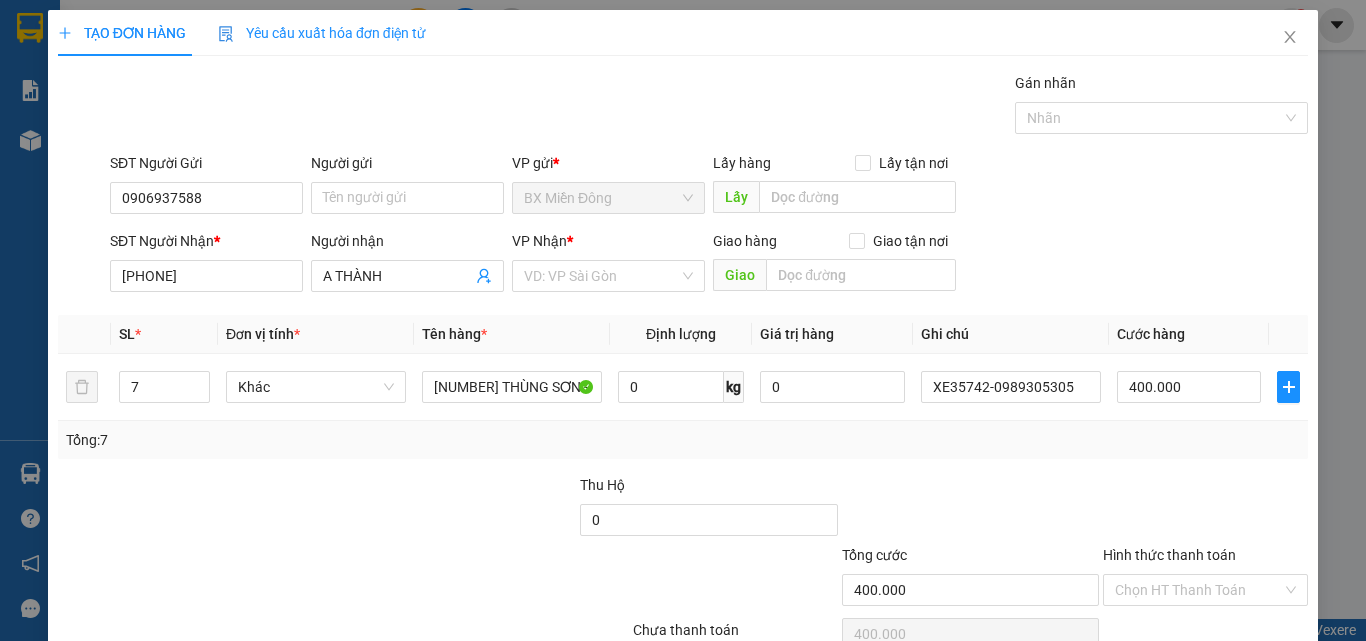click on "Tổng:  7" at bounding box center (683, 440) 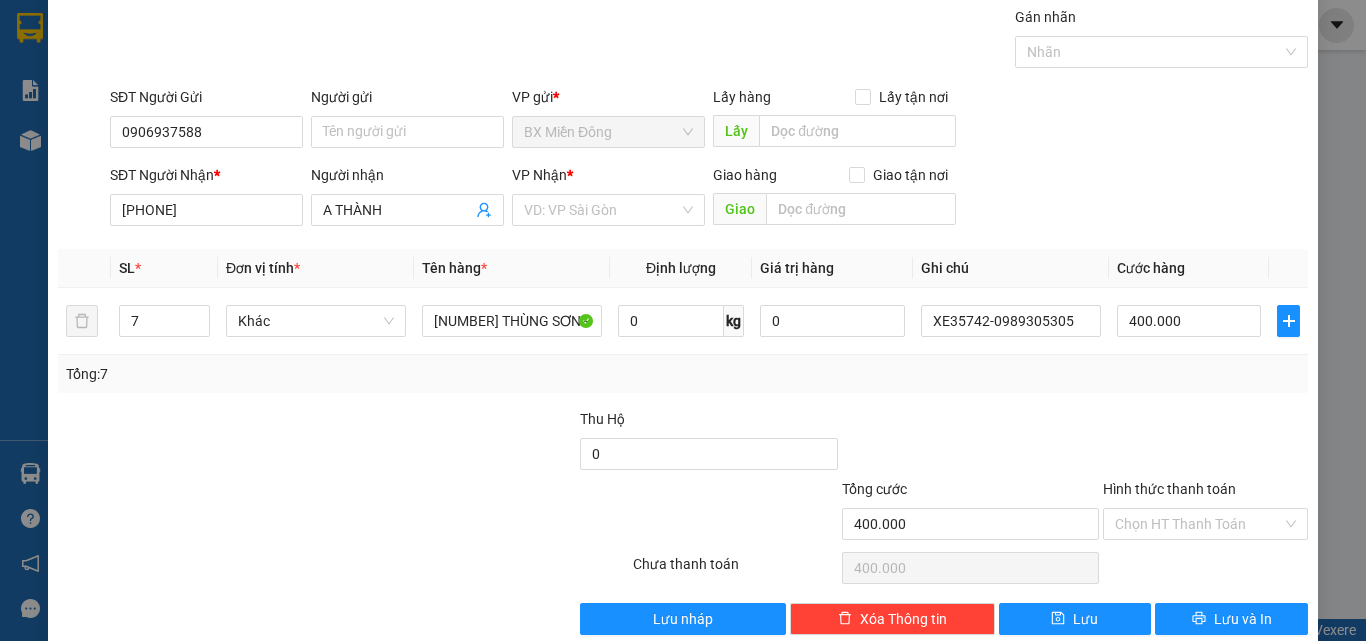 scroll, scrollTop: 99, scrollLeft: 0, axis: vertical 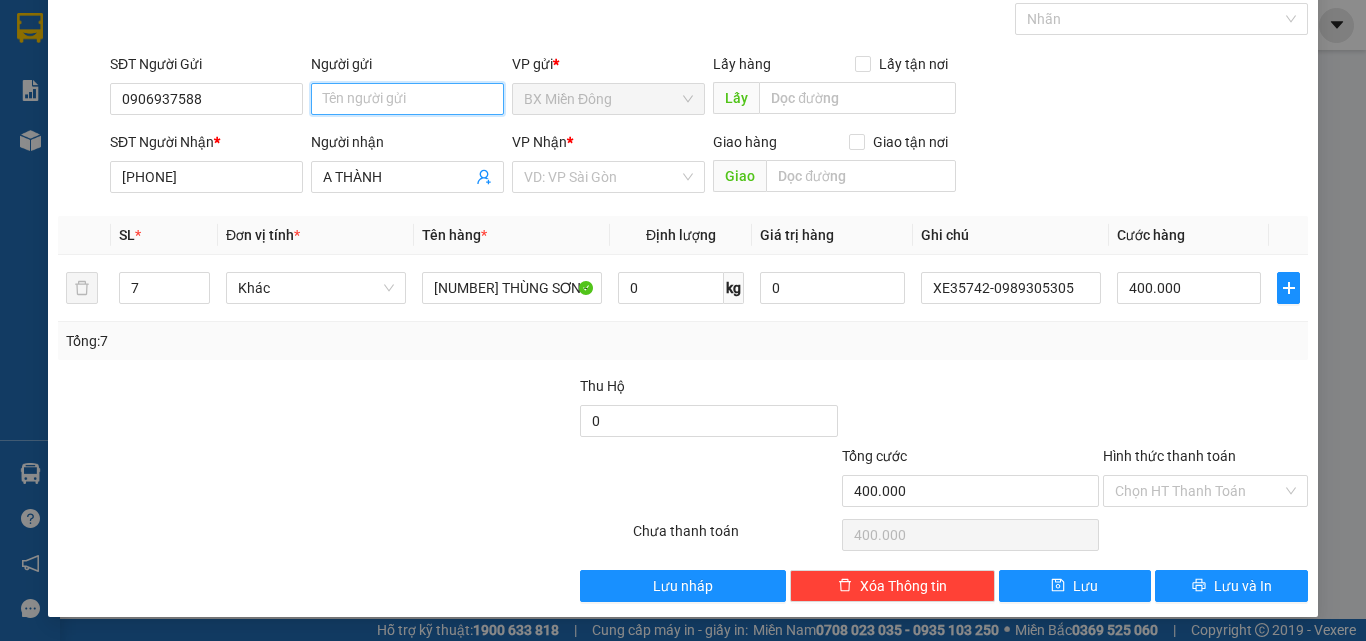 click on "Người gửi" at bounding box center [407, 99] 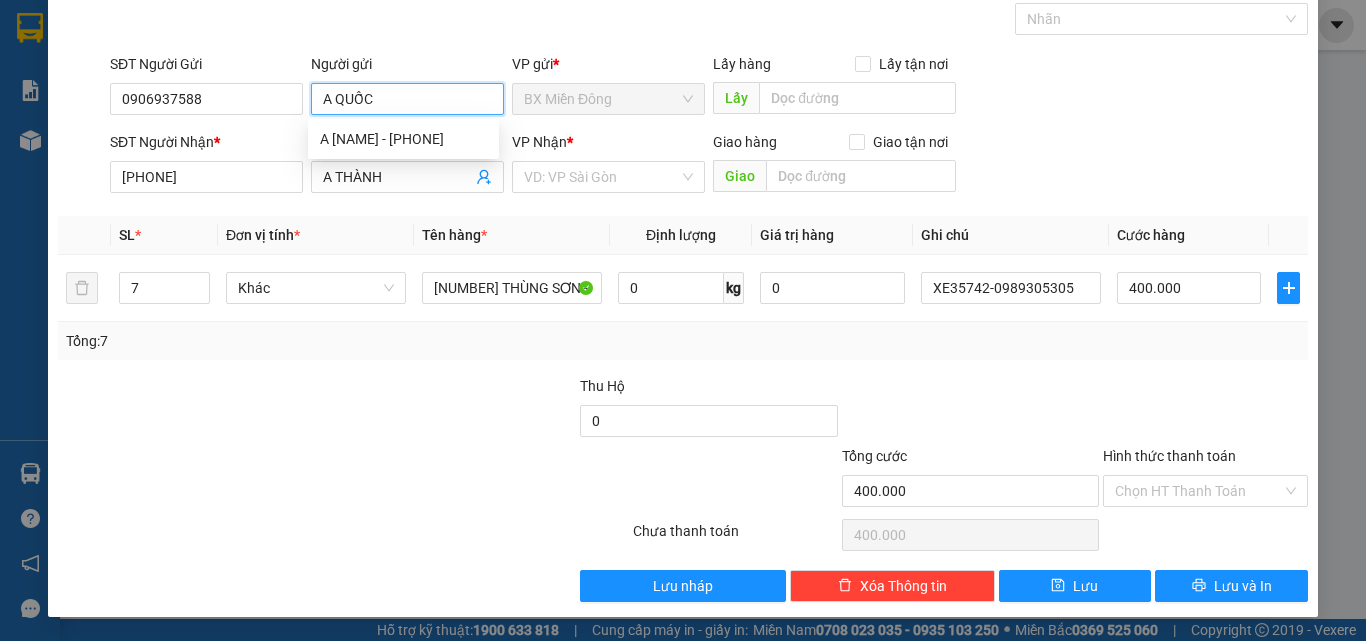 type on "A QUỐC" 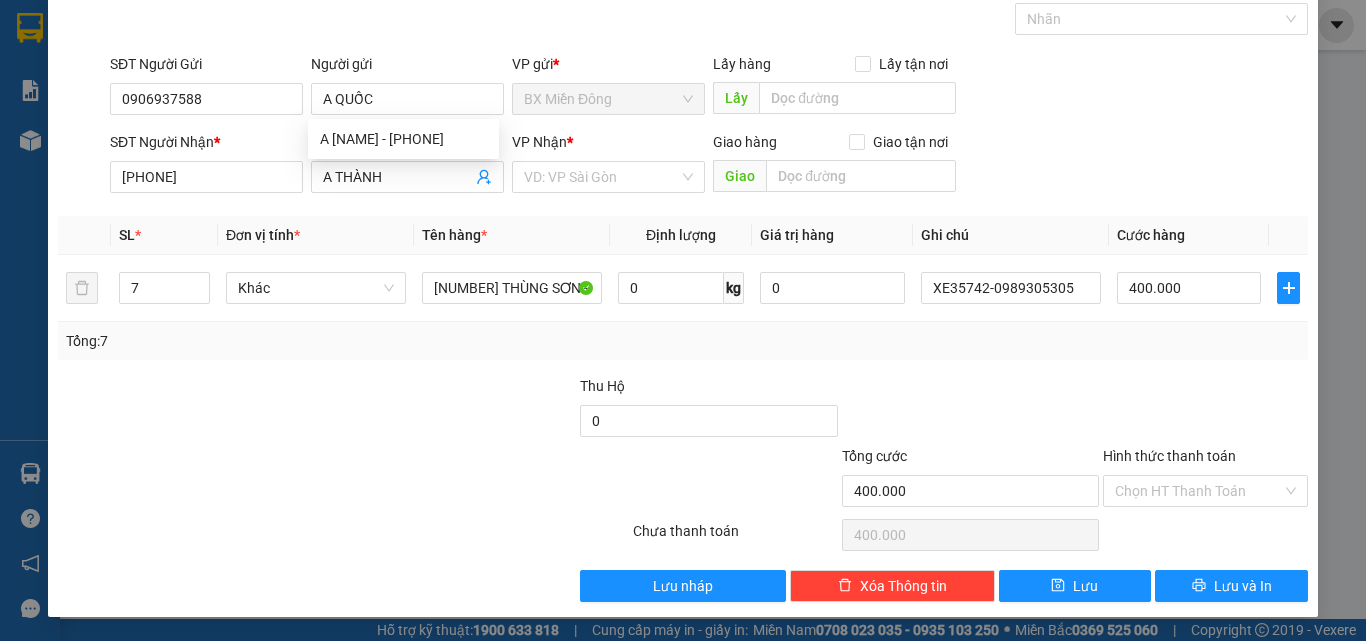 drag, startPoint x: 589, startPoint y: 34, endPoint x: 642, endPoint y: 143, distance: 121.20231 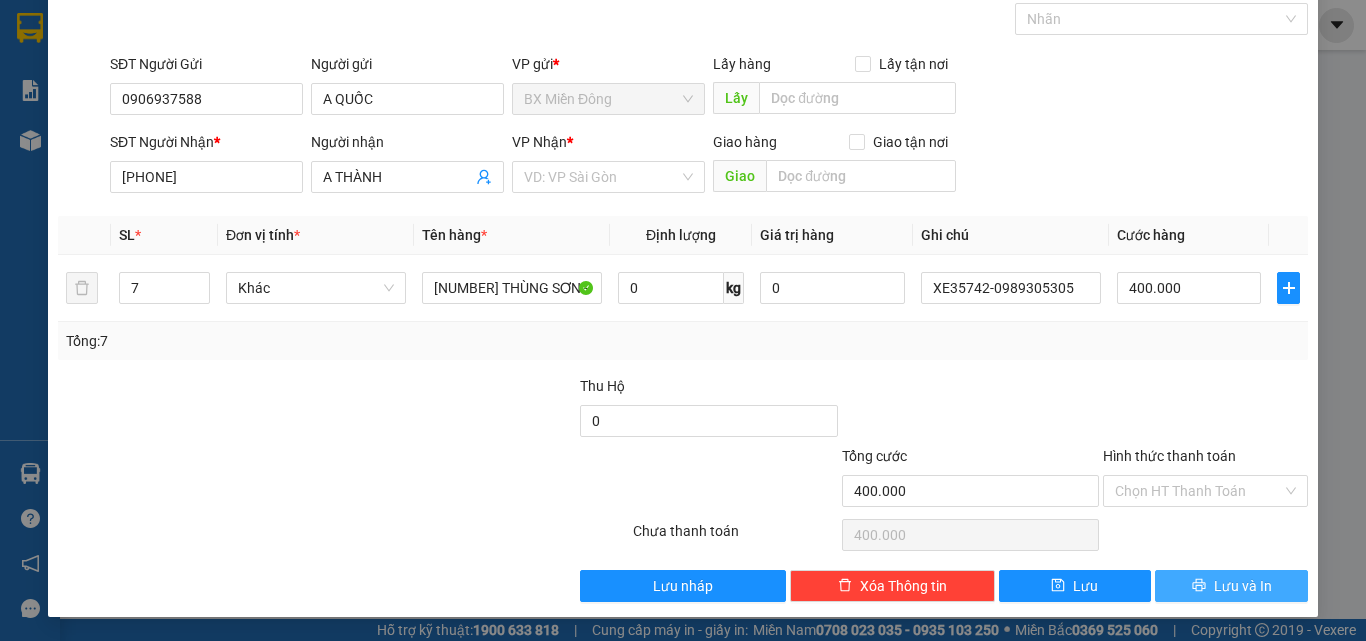 click on "Lưu và In" at bounding box center (1231, 586) 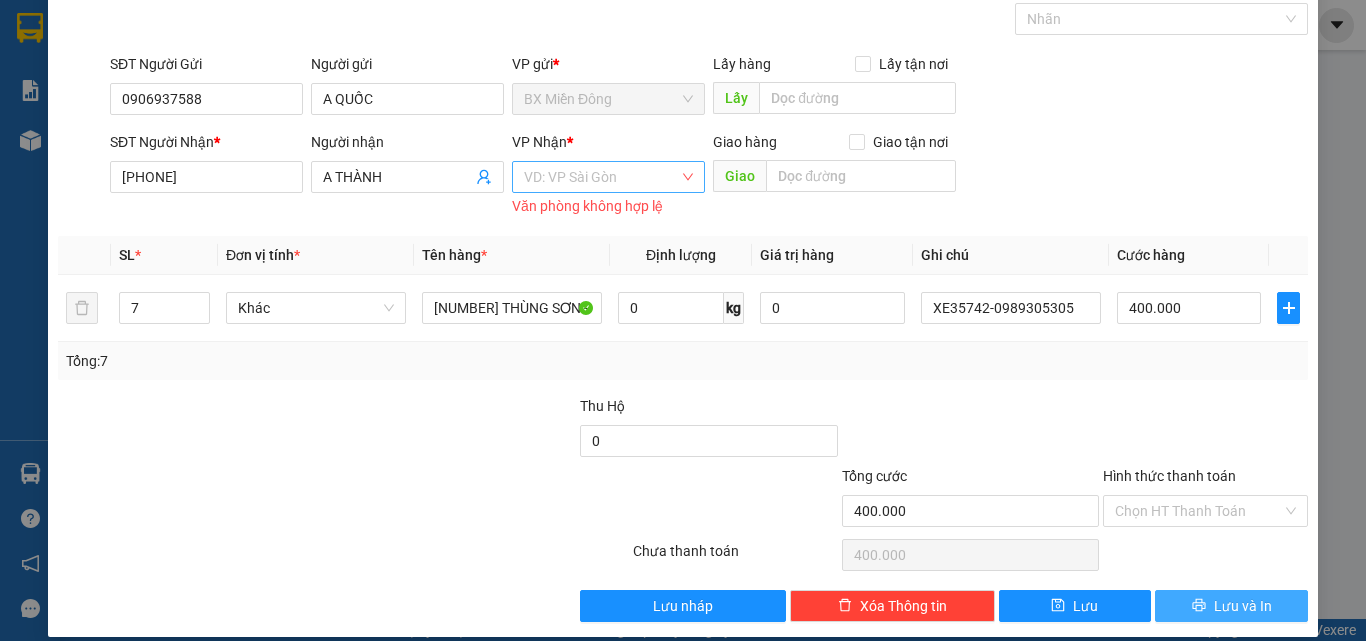 click on "VD: VP Sài Gòn" at bounding box center [608, 177] 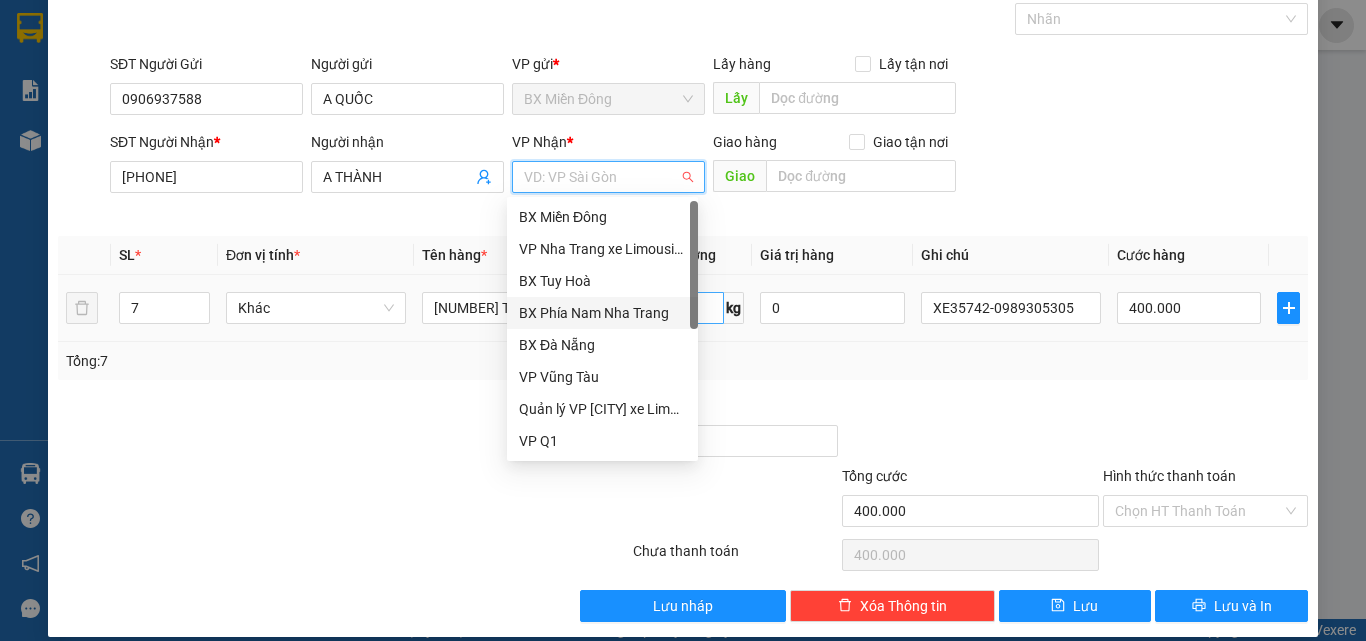 click on "BX Phía Nam Nha Trang" at bounding box center (602, 313) 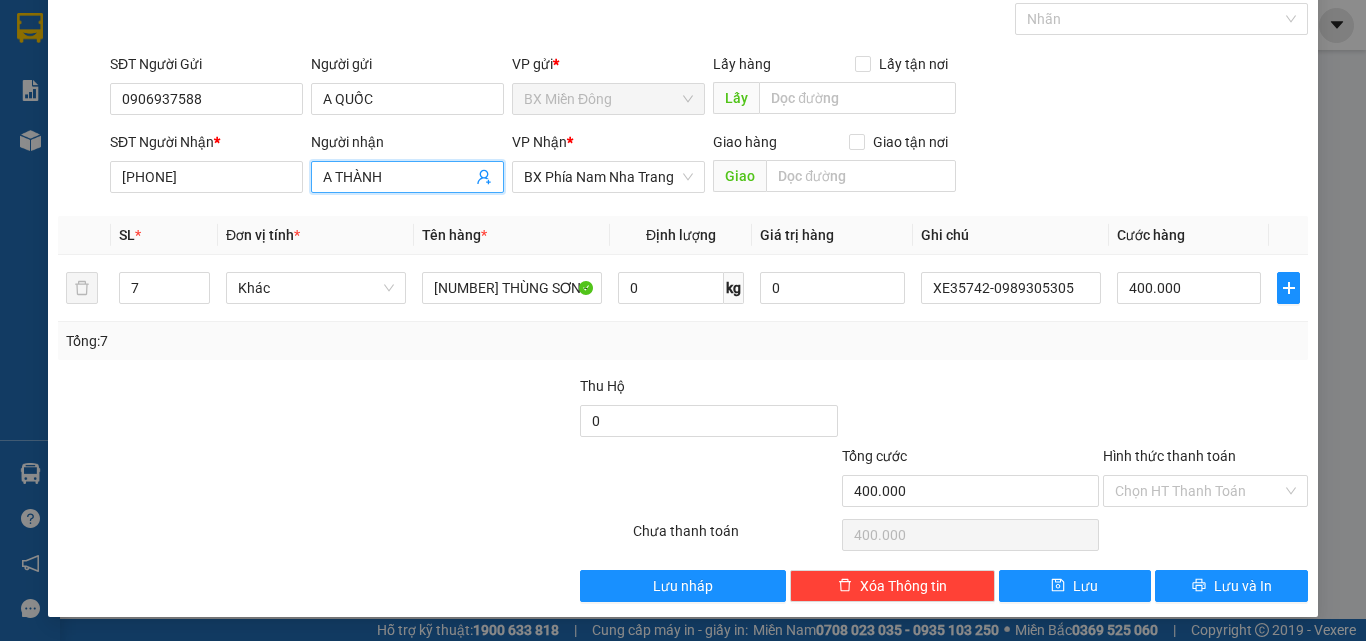 click on "A THÀNH" at bounding box center [397, 177] 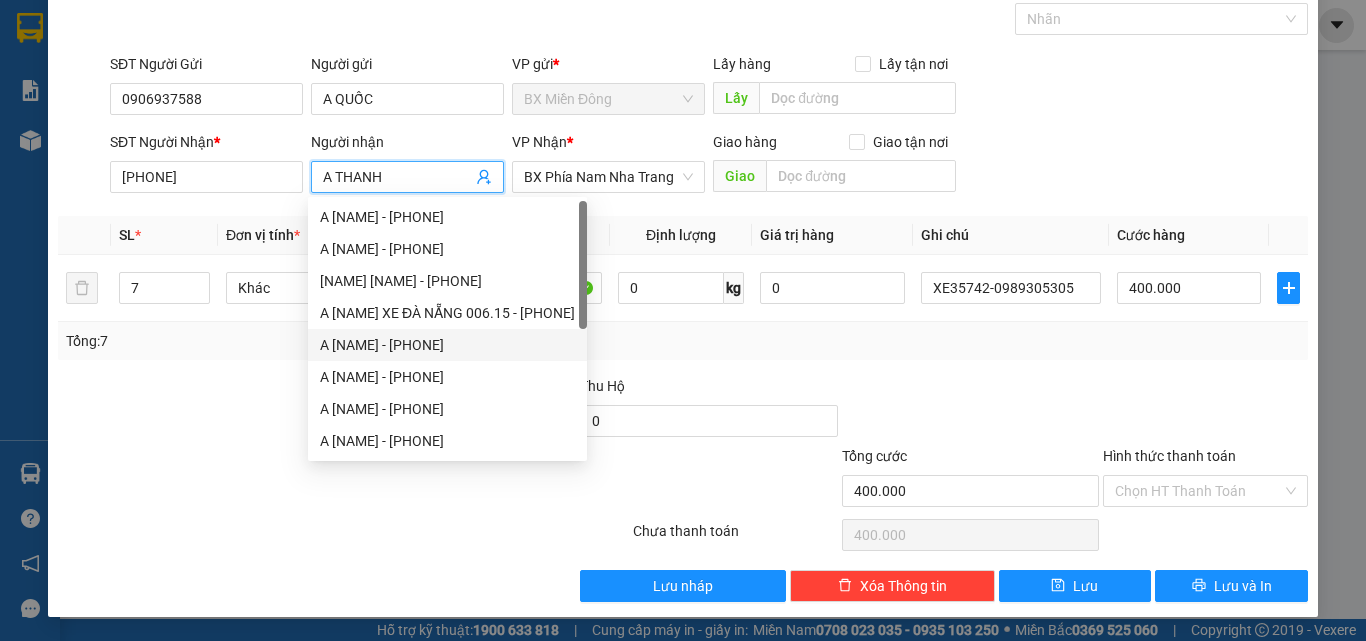 type on "A THANH" 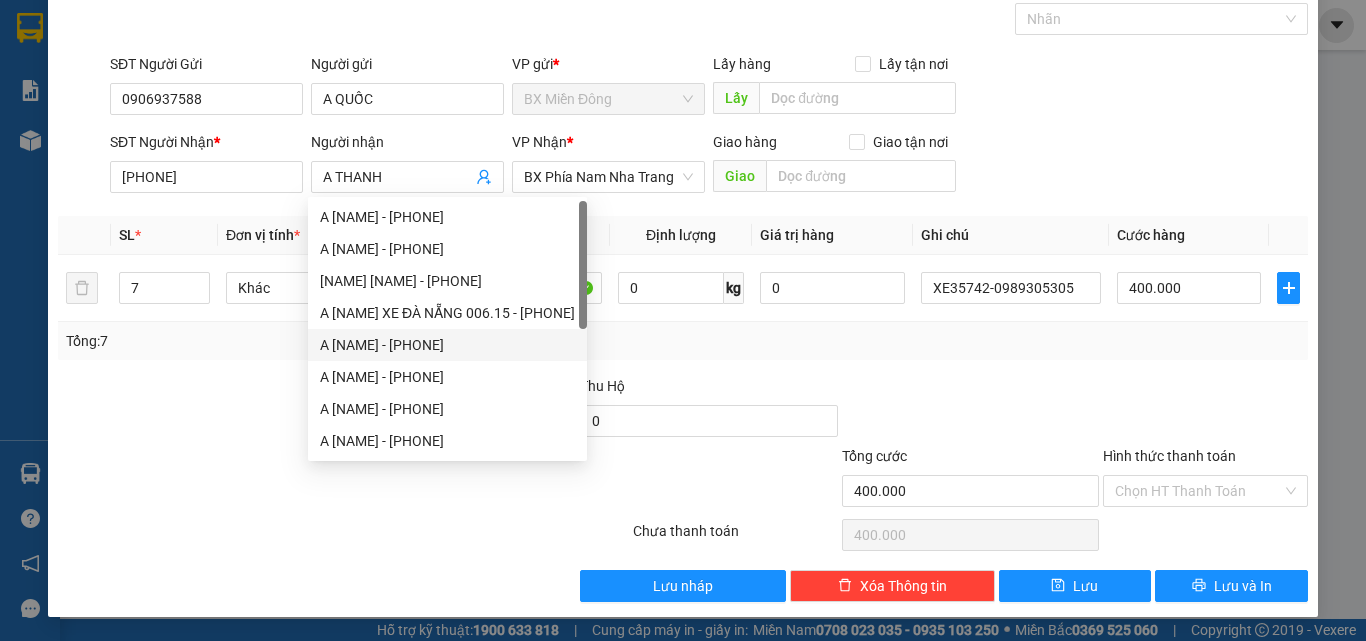 drag, startPoint x: 958, startPoint y: 351, endPoint x: 1074, endPoint y: 636, distance: 307.7028 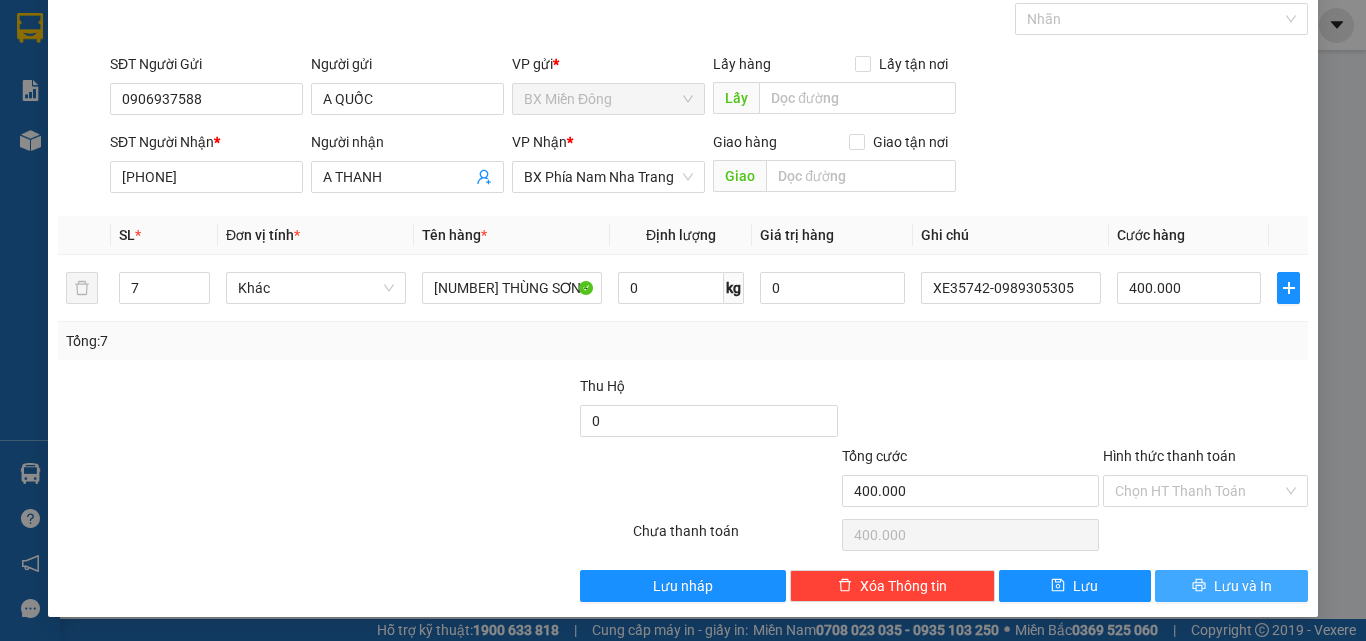 click on "Lưu và In" at bounding box center [1231, 586] 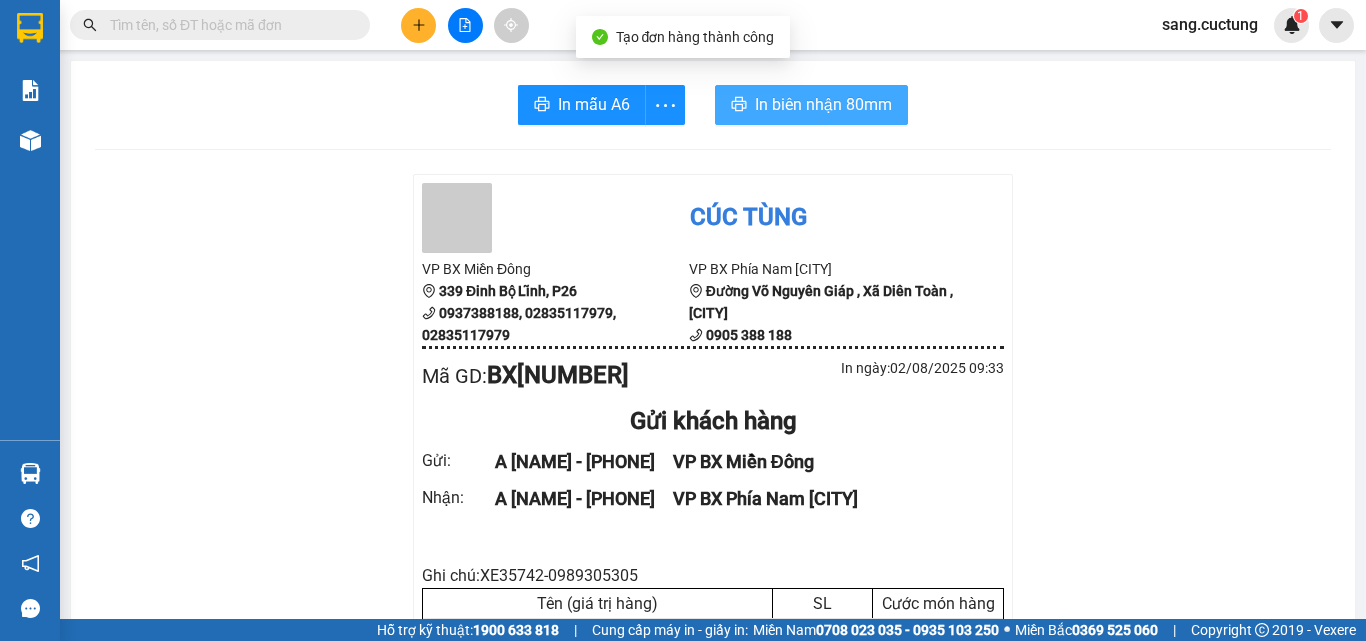 click on "In biên nhận 80mm" at bounding box center (811, 105) 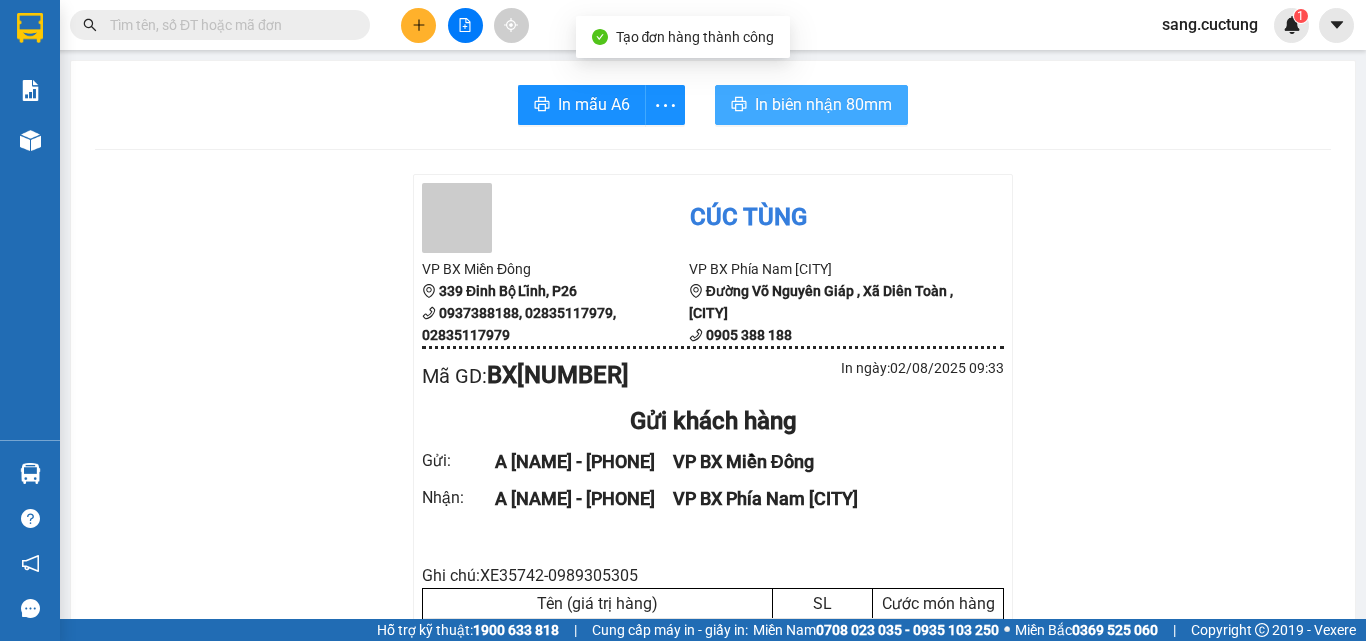 scroll, scrollTop: 0, scrollLeft: 0, axis: both 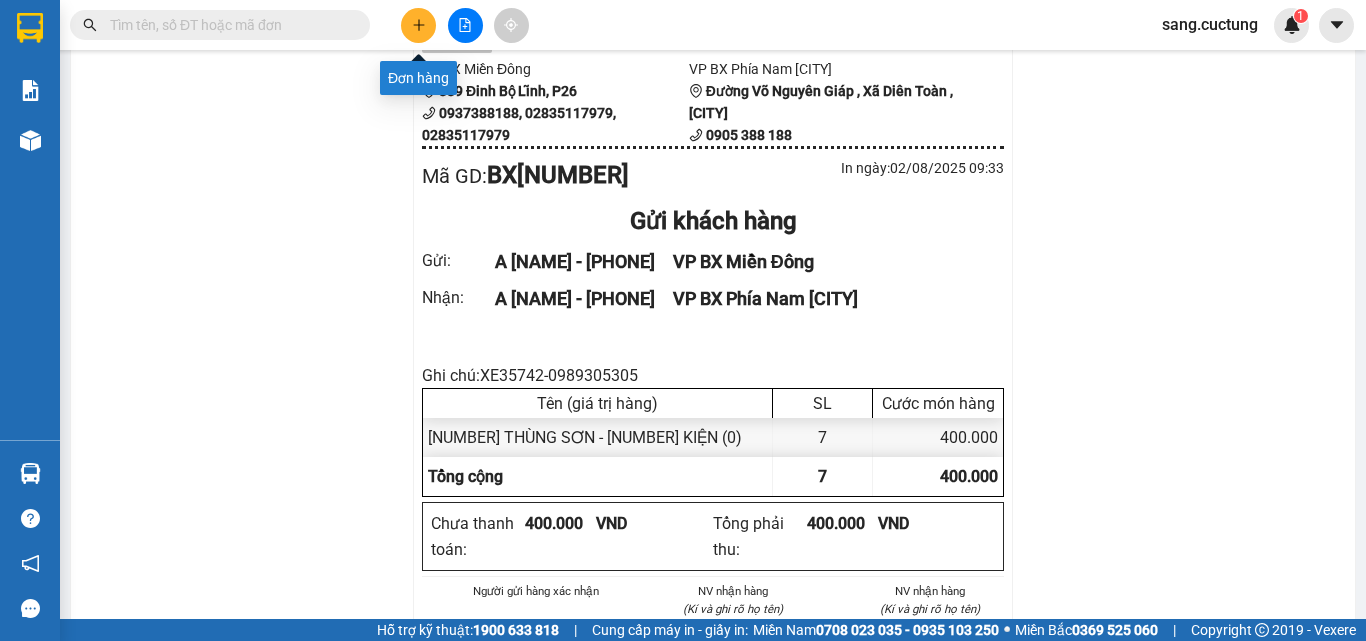 click 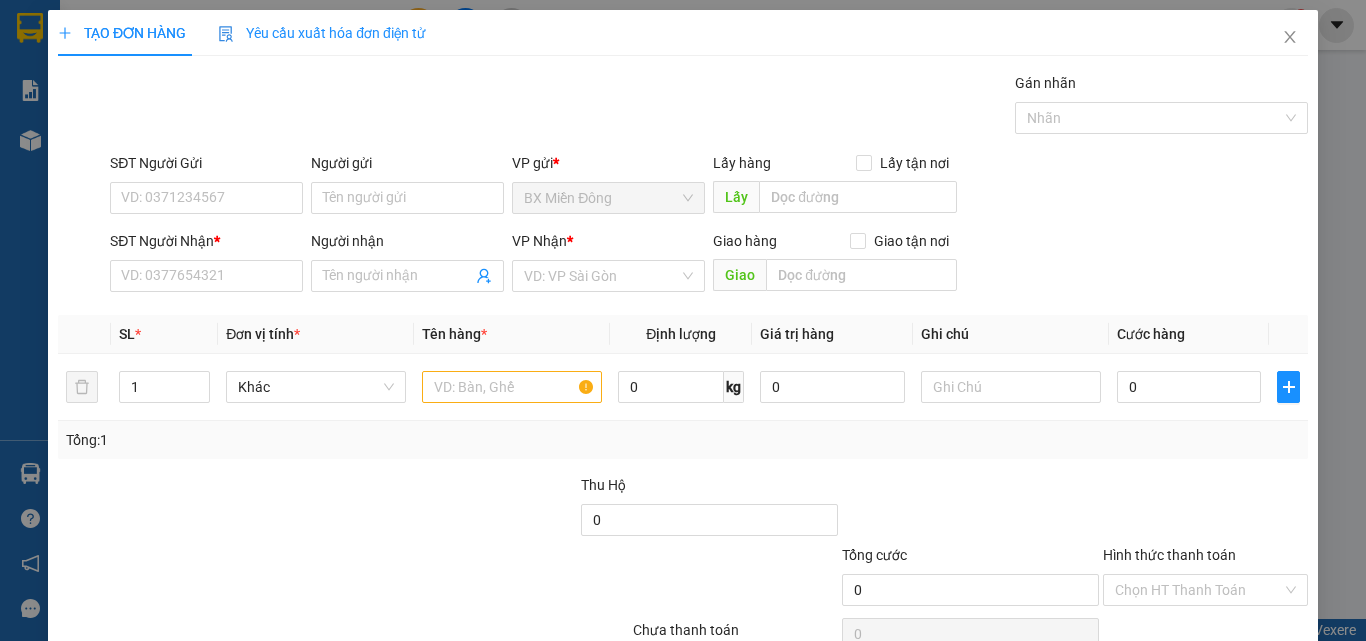 scroll, scrollTop: 0, scrollLeft: 0, axis: both 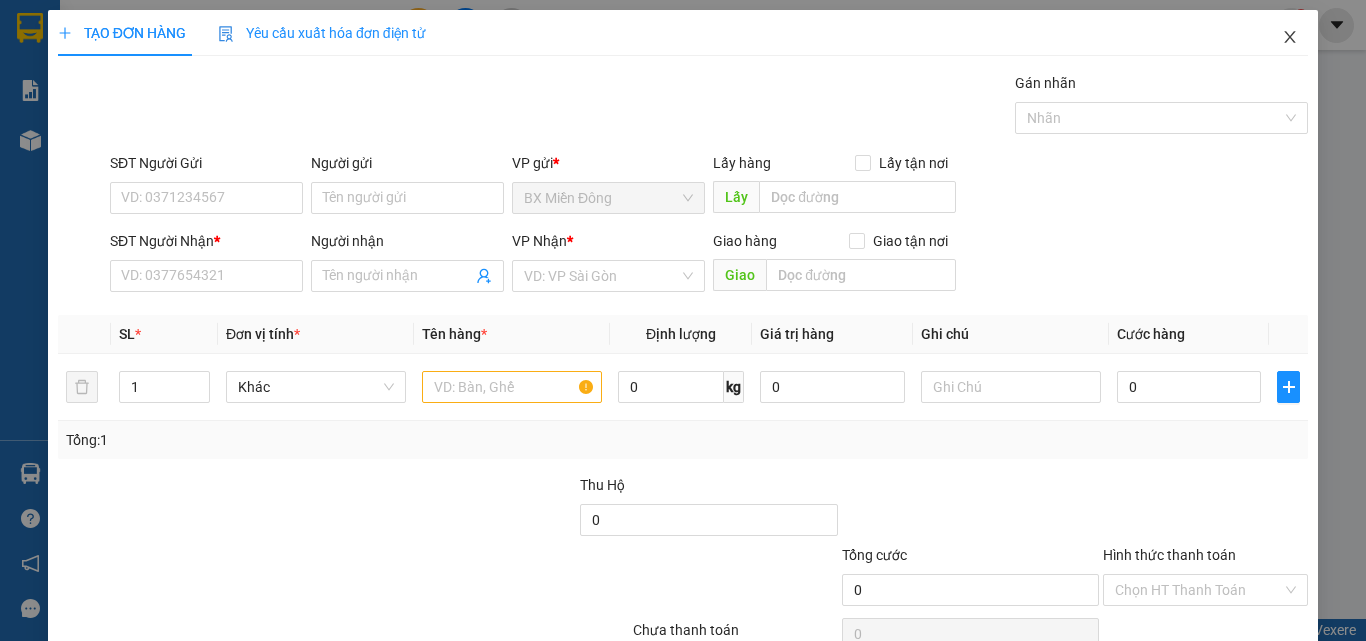 click 